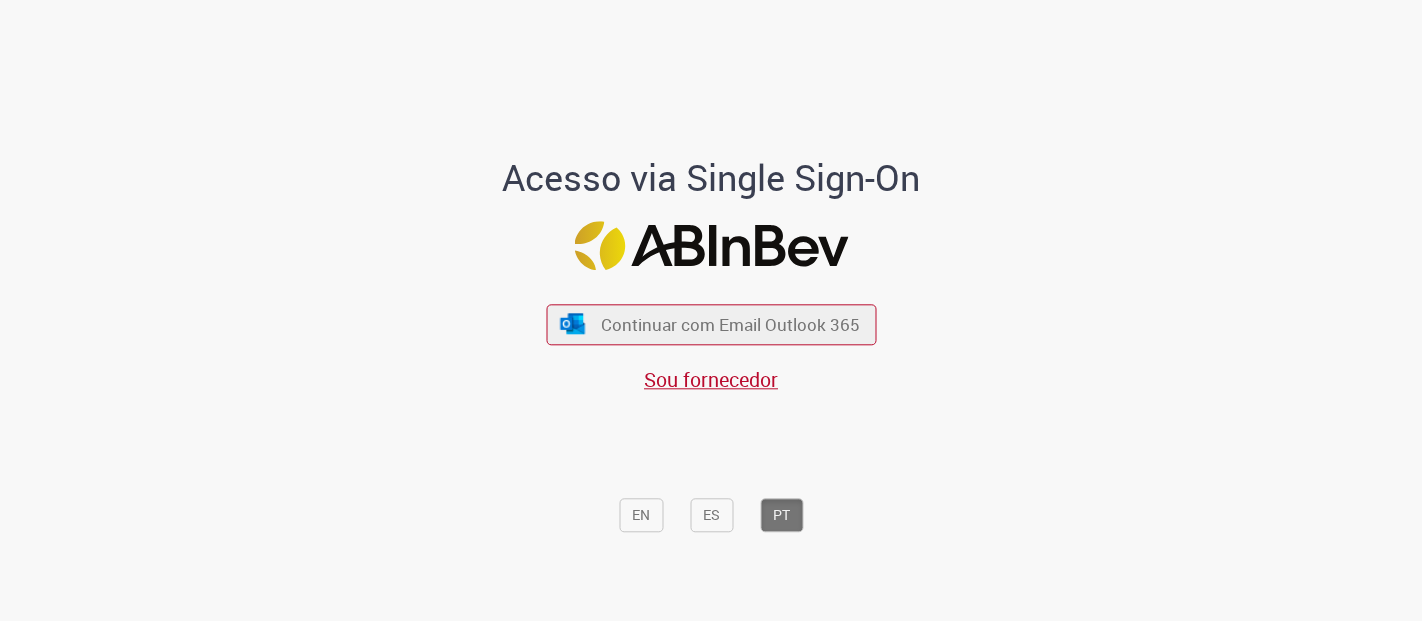 scroll, scrollTop: 0, scrollLeft: 0, axis: both 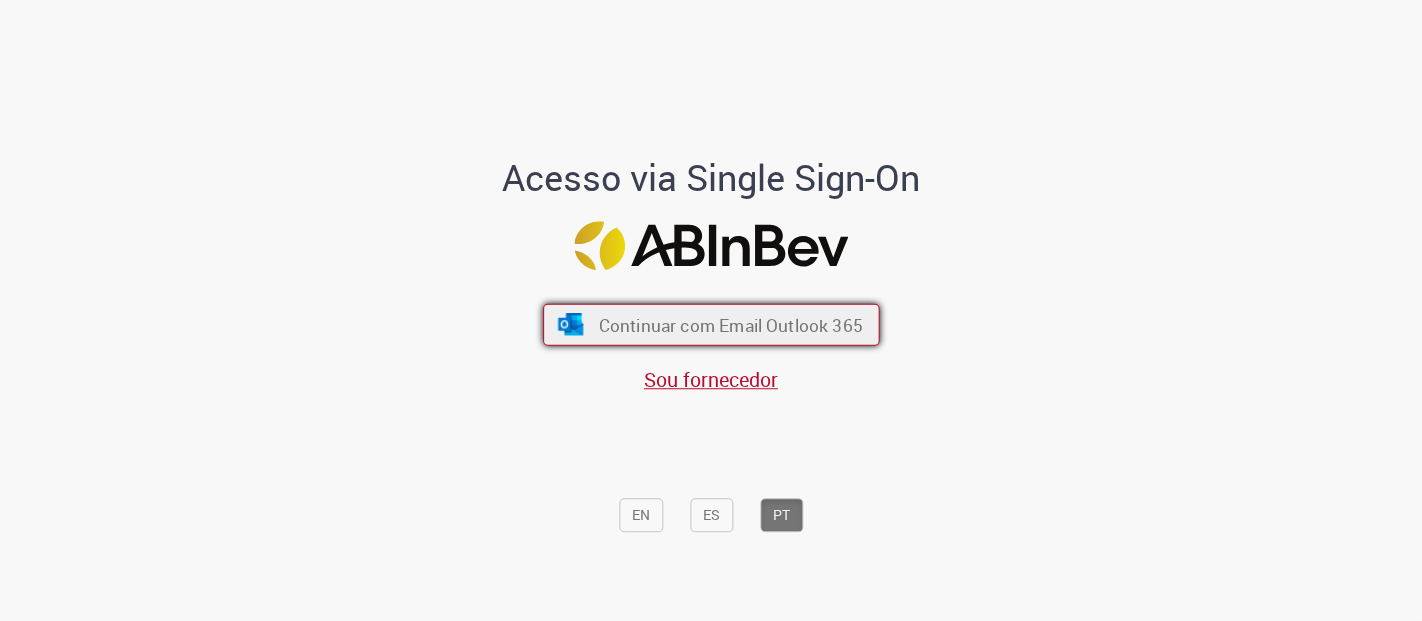 click on "Continuar com Email Outlook 365" at bounding box center [730, 324] 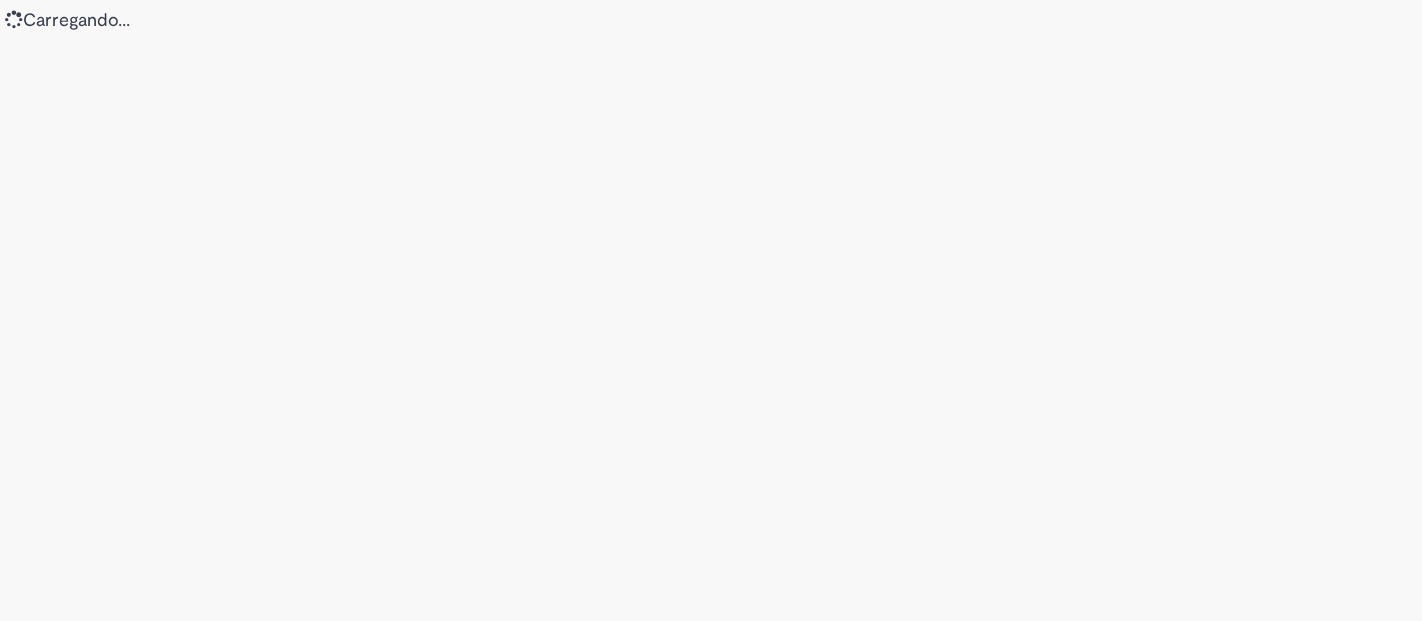 scroll, scrollTop: 0, scrollLeft: 0, axis: both 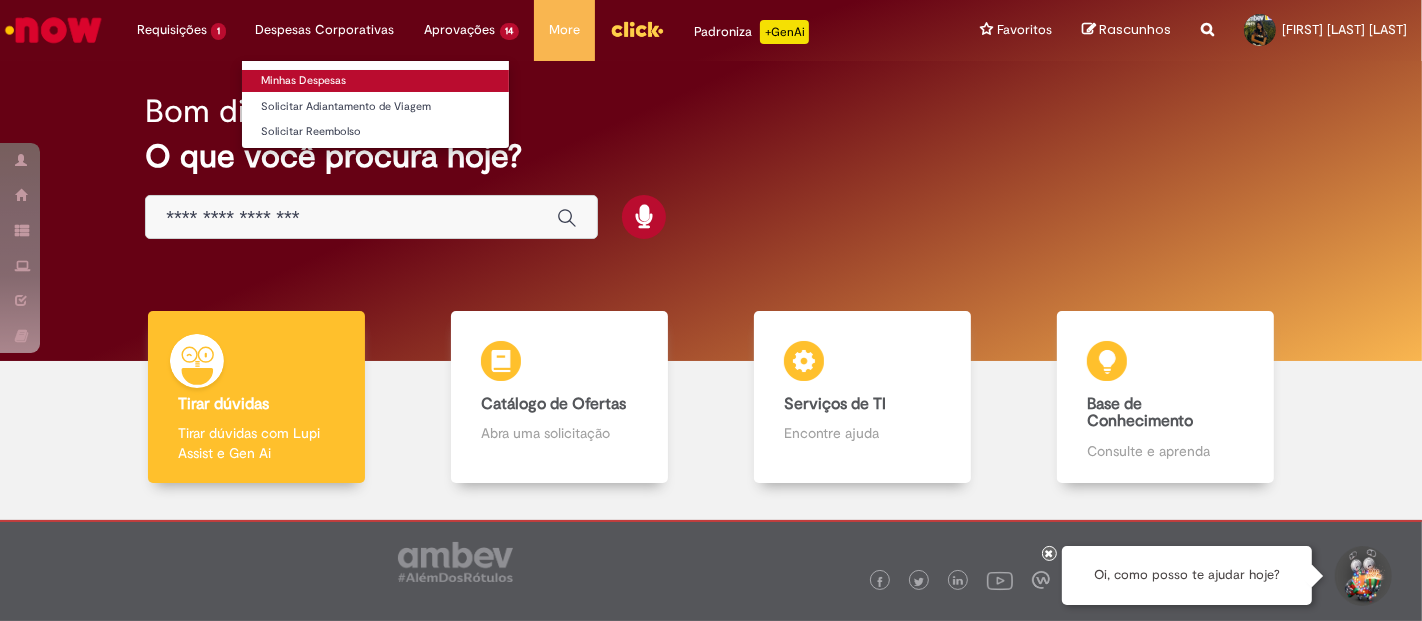 click on "Minhas Despesas" at bounding box center (375, 81) 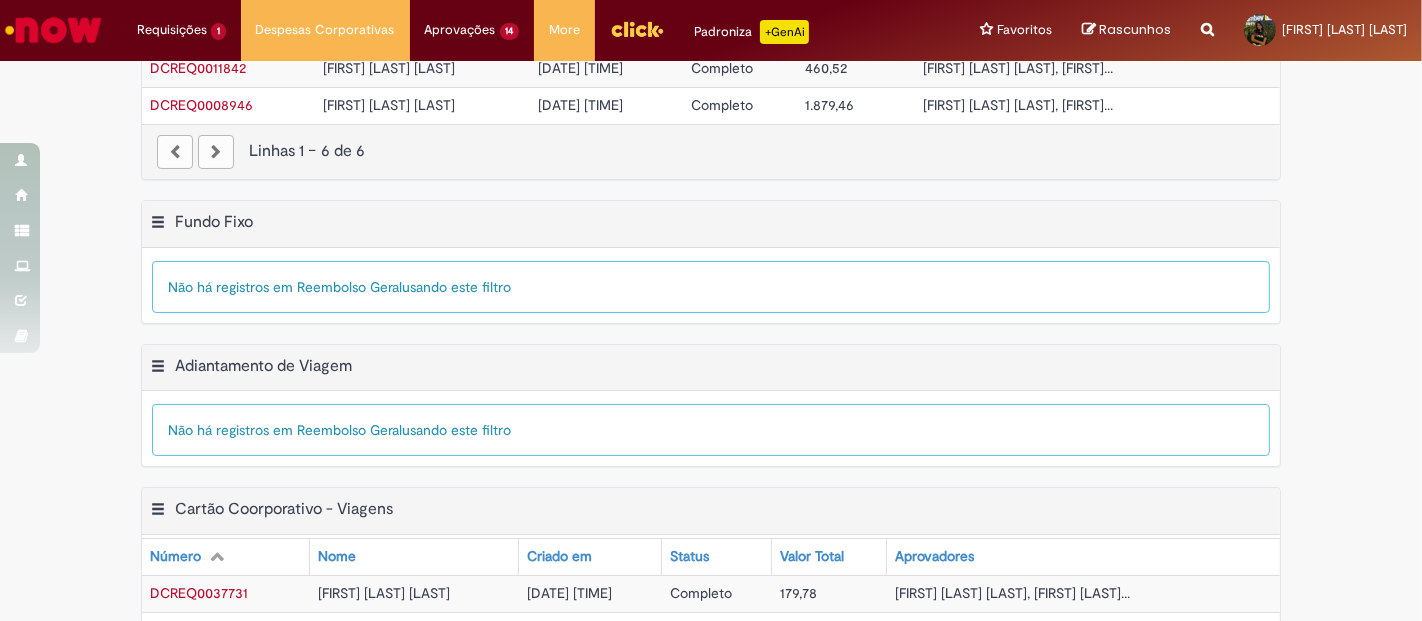 scroll, scrollTop: 0, scrollLeft: 0, axis: both 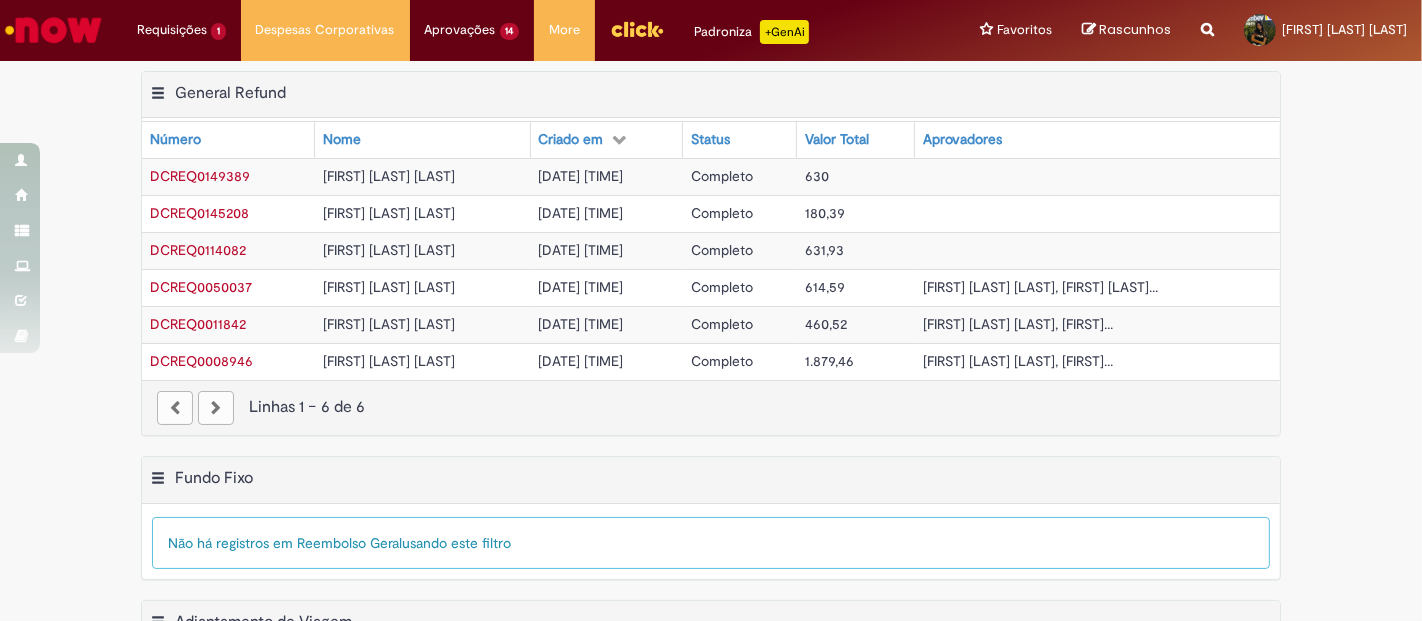 click on "DCREQ0149389" at bounding box center (200, 176) 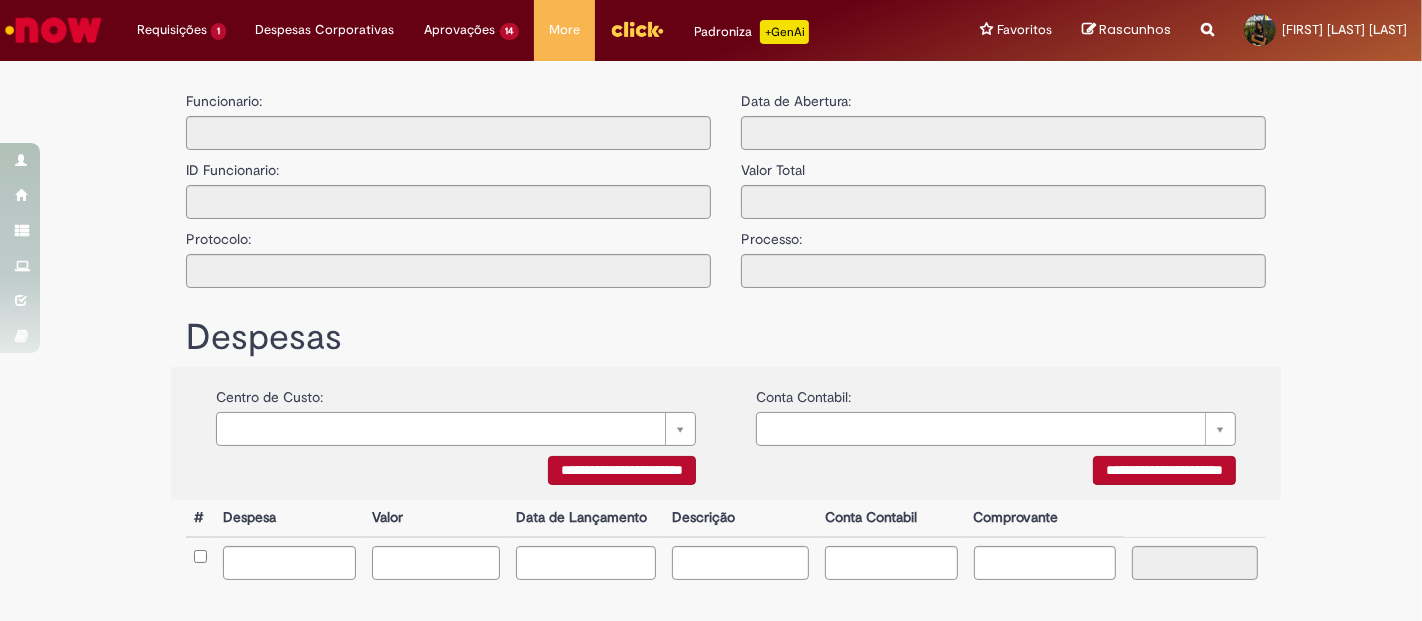 type on "**********" 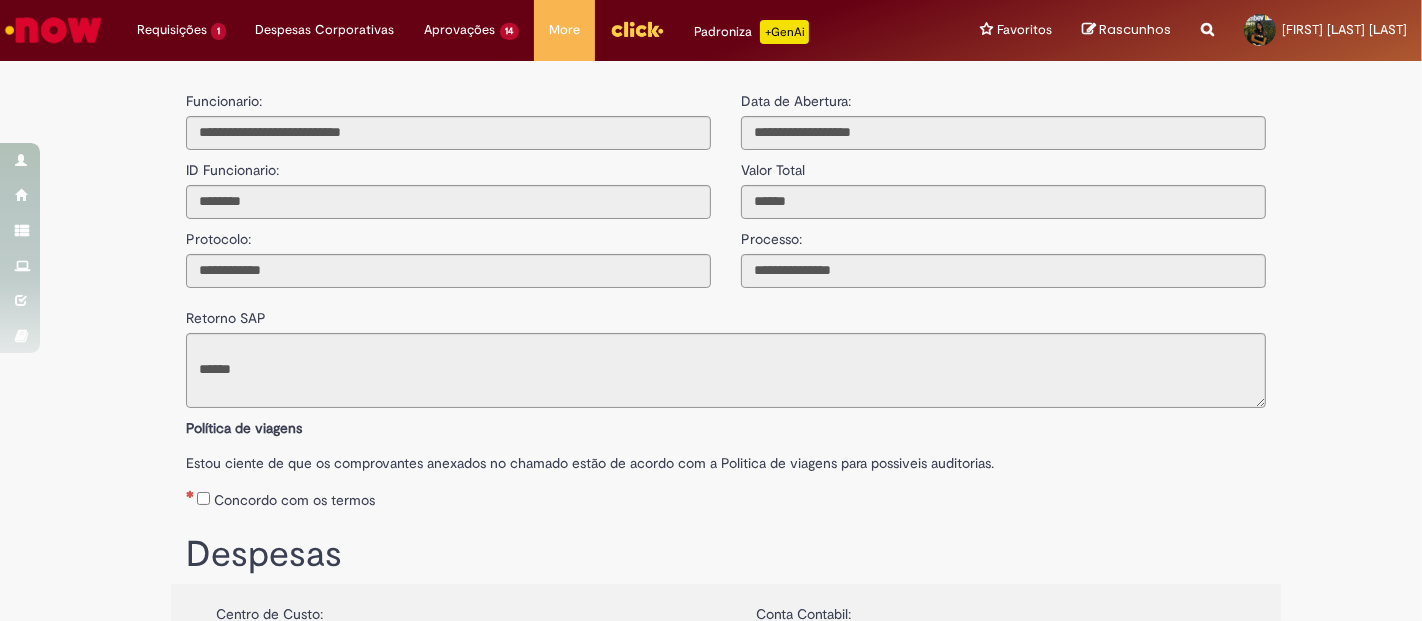 scroll, scrollTop: 0, scrollLeft: 0, axis: both 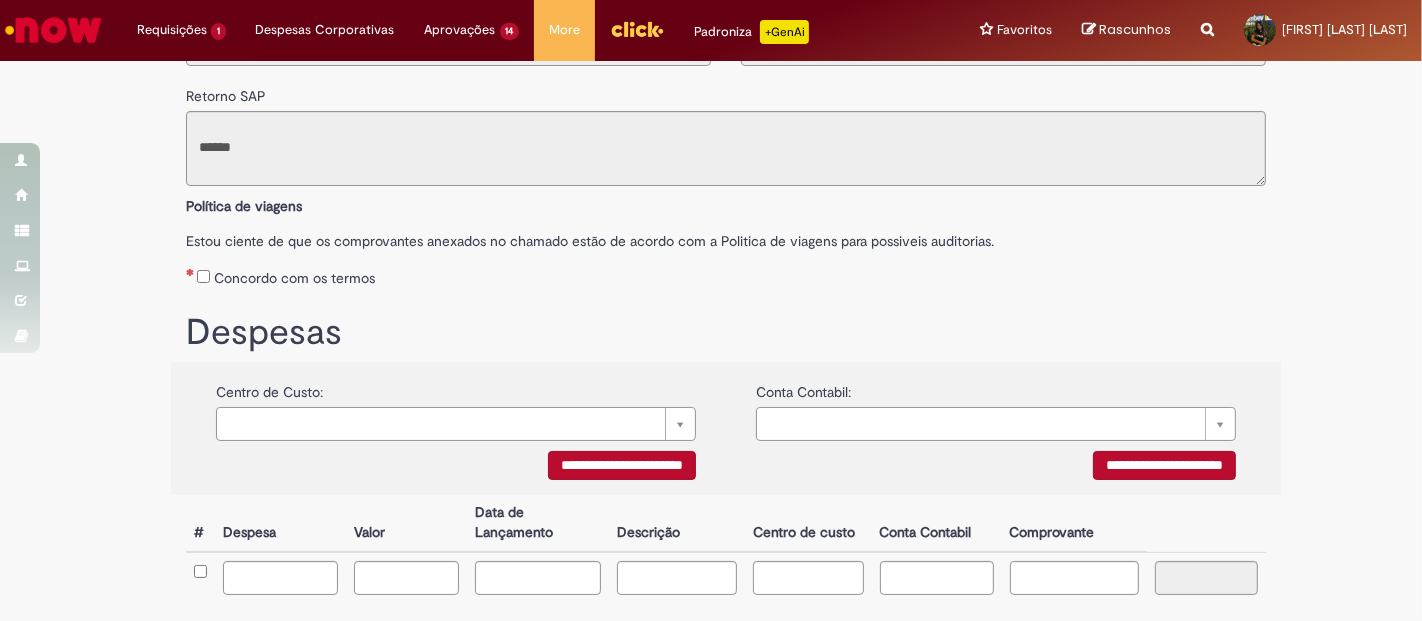 click on "Despesas" at bounding box center [726, 333] 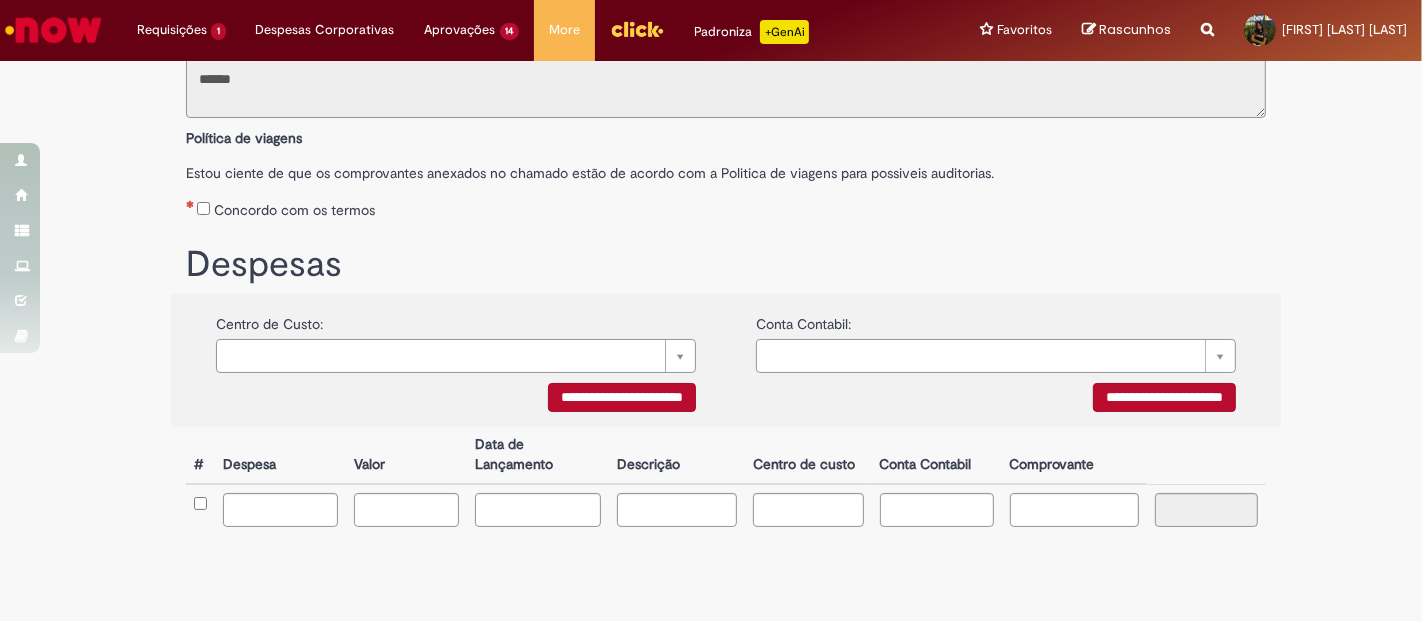 scroll, scrollTop: 325, scrollLeft: 0, axis: vertical 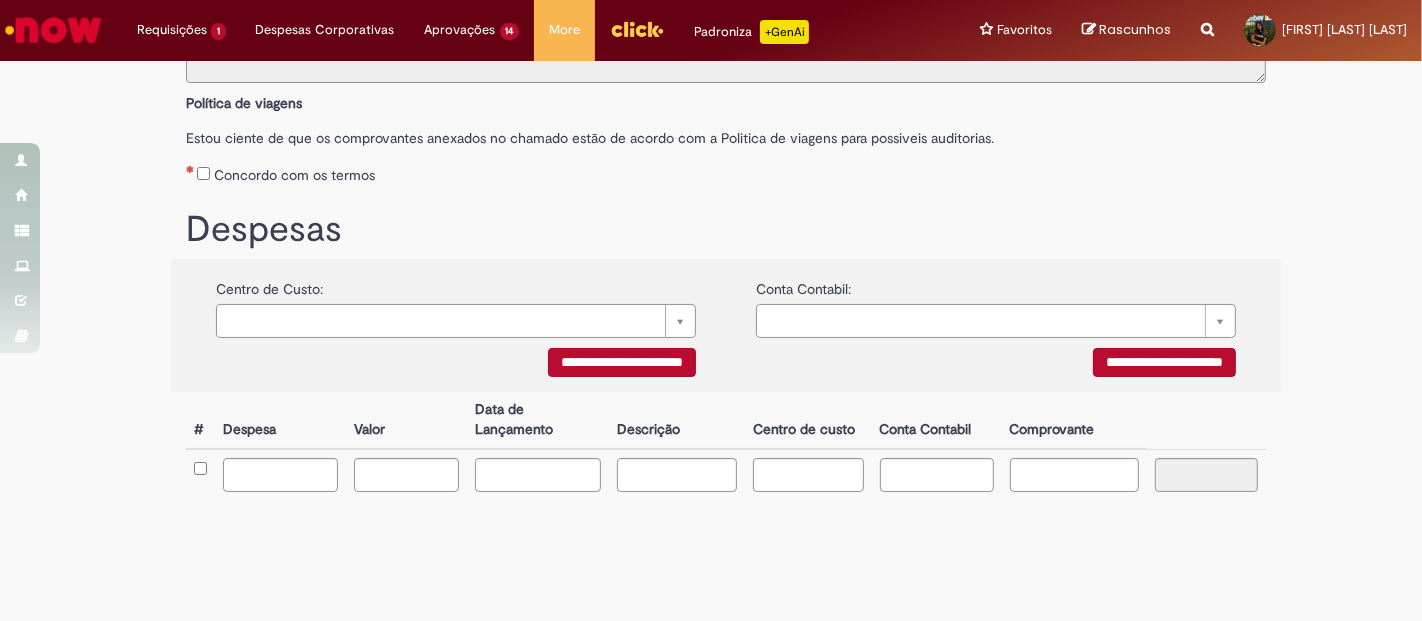 click on "Descrição" at bounding box center (677, 420) 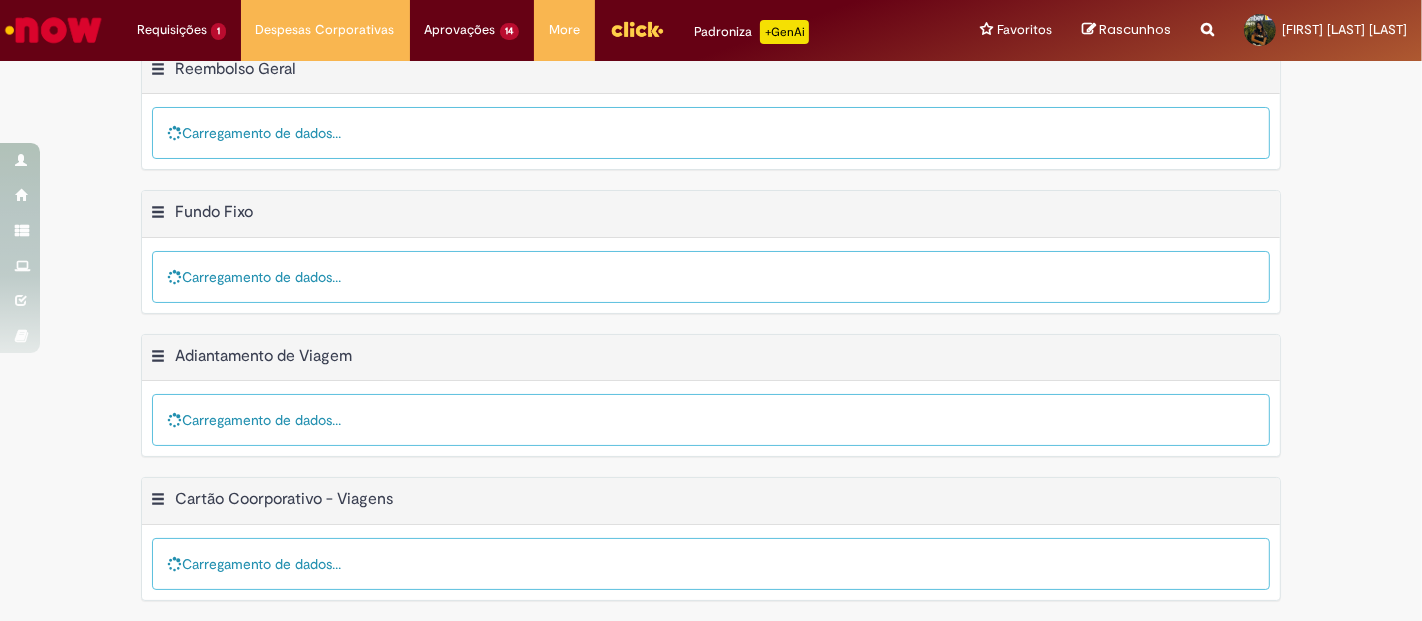 scroll, scrollTop: 0, scrollLeft: 0, axis: both 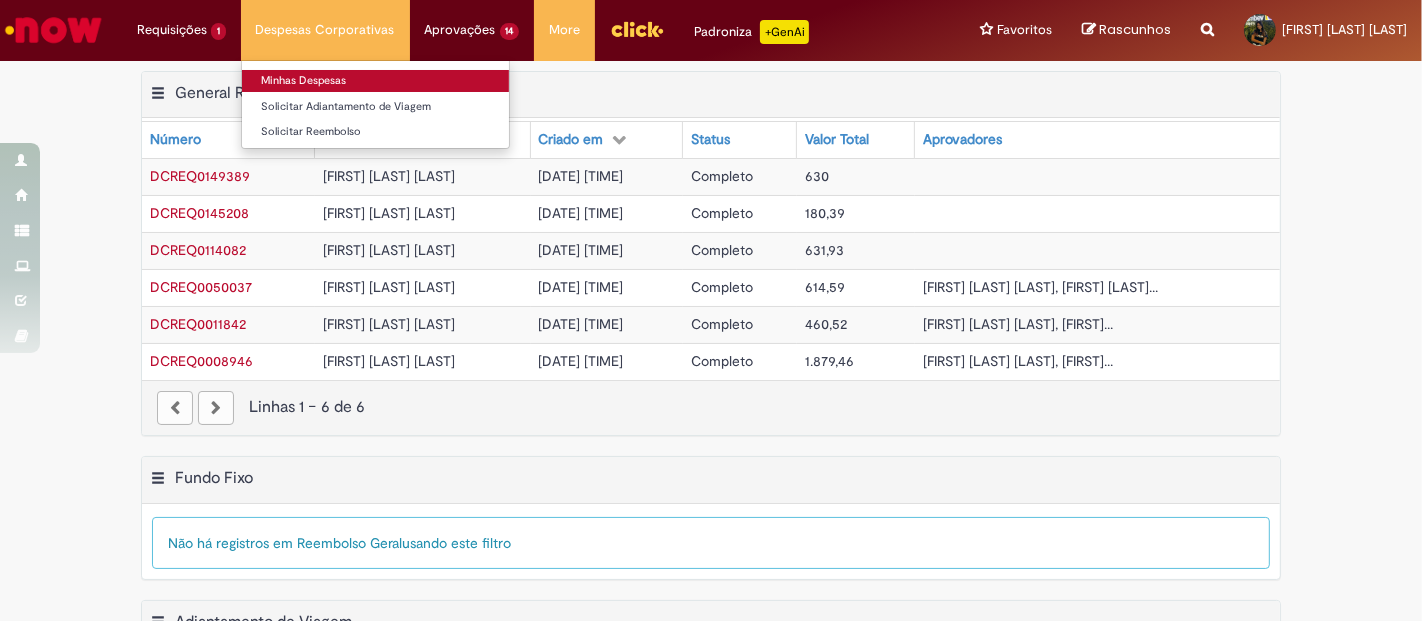 click on "Minhas Despesas" at bounding box center [375, 81] 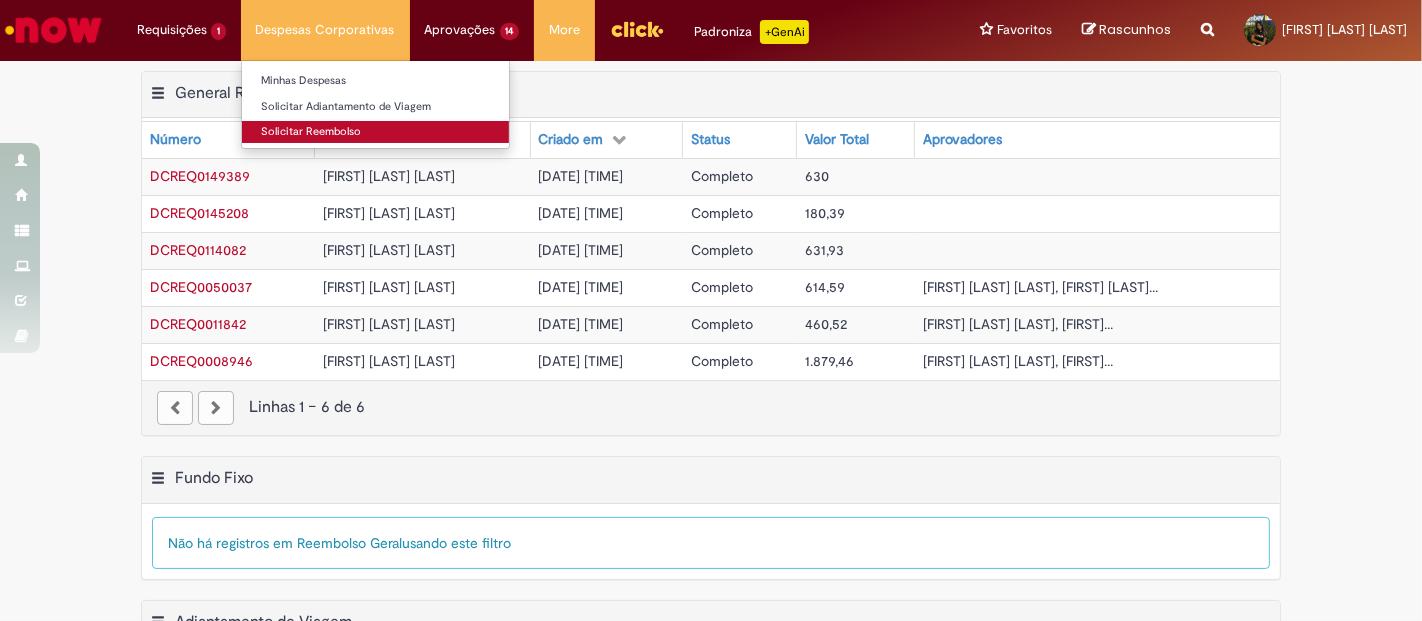 click on "Solicitar Reembolso" at bounding box center (375, 132) 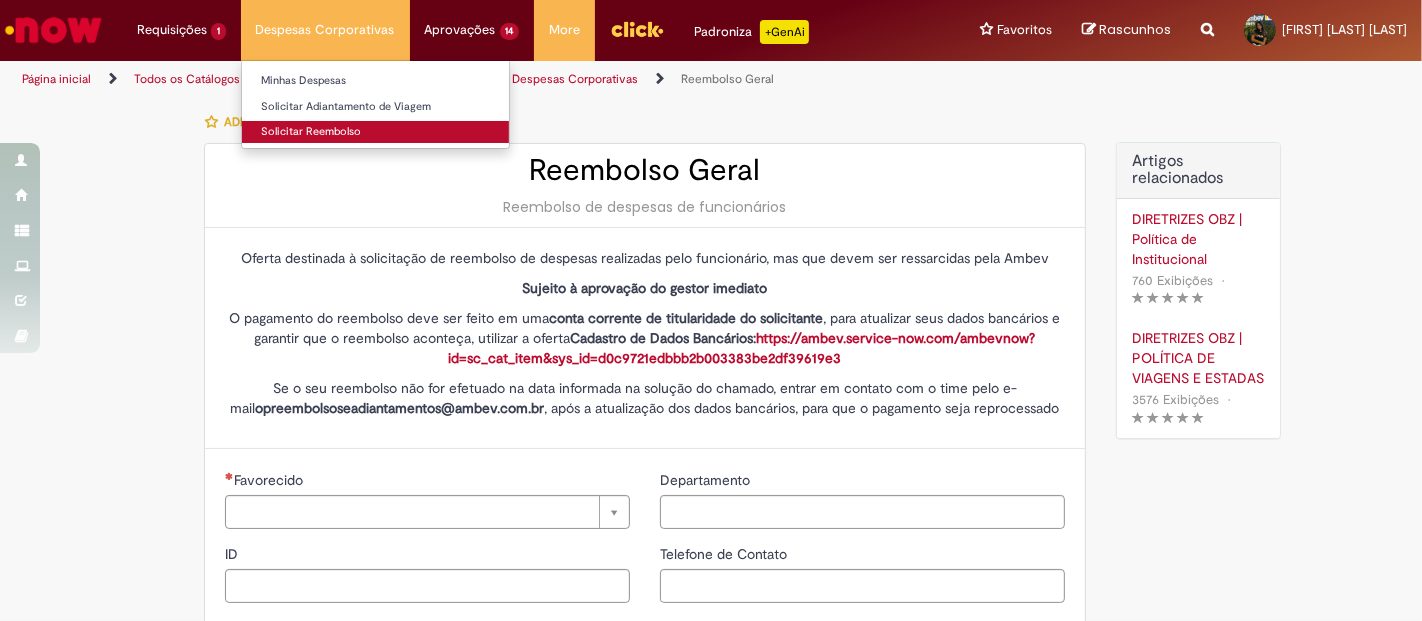 type on "********" 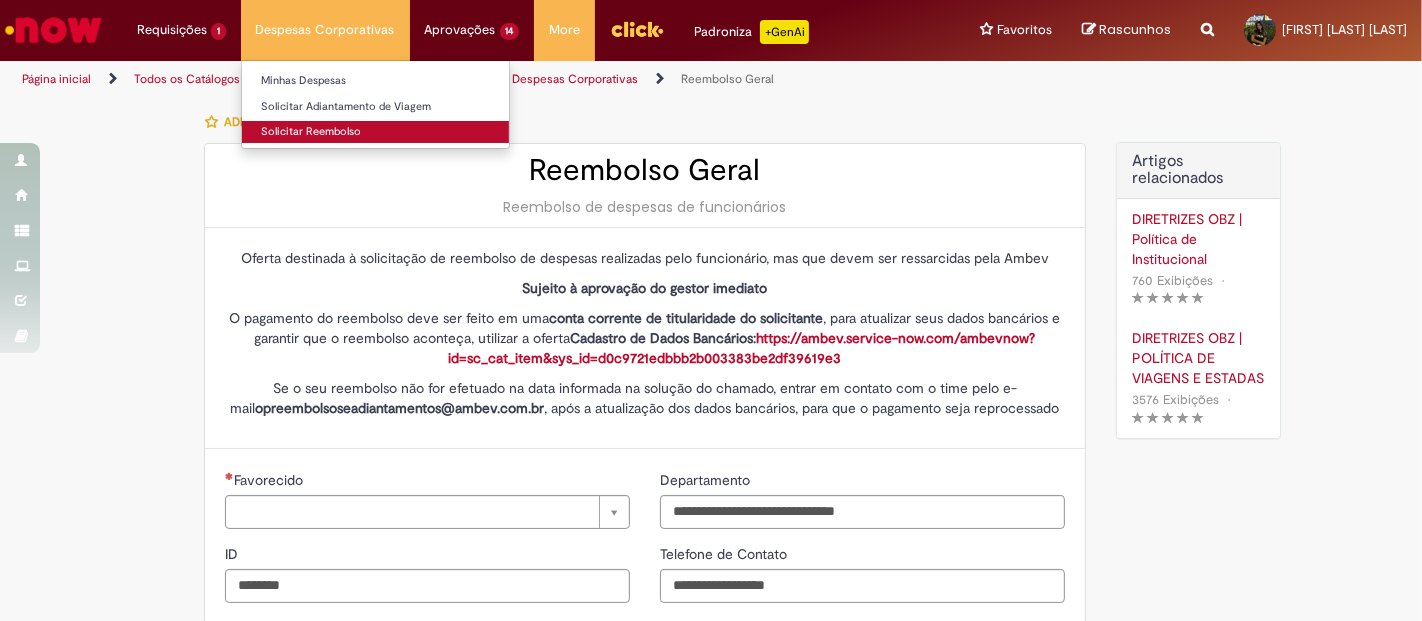type on "**********" 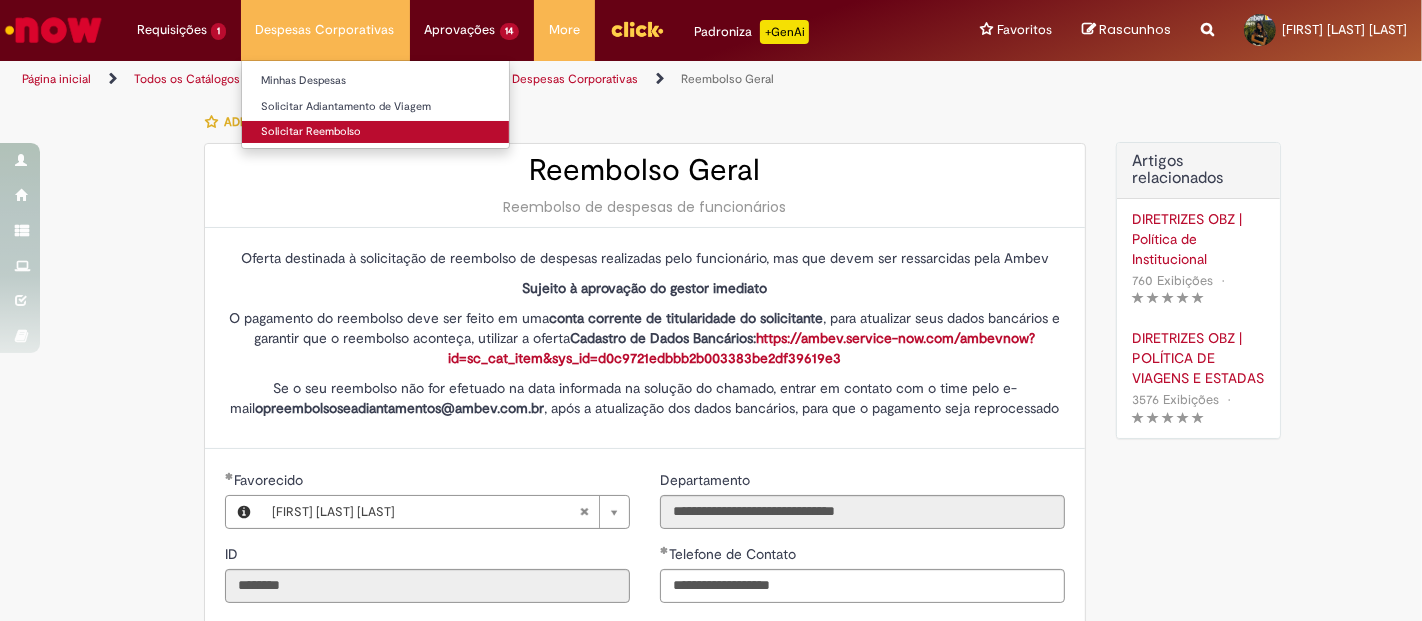 type on "**********" 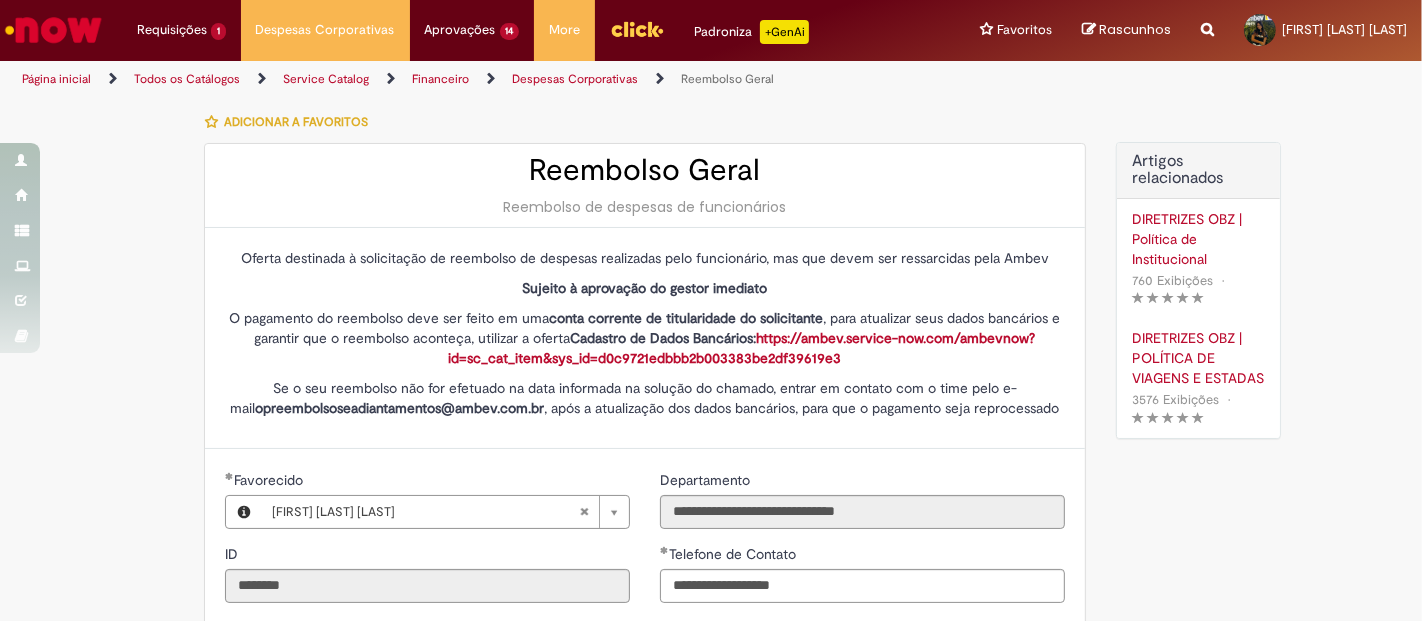 click on "Oferta destinada à solicitação de reembolso de despesas realizadas pelo funcionário, mas que devem ser ressarcidas pela Ambev
Sujeito à aprovação do gestor imediato
O pagamento do reembolso deve ser feito em uma conta corrente de titularidade do solicitante , para atualizar seus dados bancários e garantir que o reembolso aconteça, utilizar a oferta Cadastro de Dados Bancários: https://ambev.service-now.com/ambevnow?id=sc_cat_item&sys_id=d0c9721edbbb2b003383be2df39619e3
Se o seu reembolso não for efetuado na data informada na solução do chamado, entrar em contato com o time pelo e-mail [EMAIL] , após a atualização dos dados bancários, para que o pagamento seja reprocessado" at bounding box center (645, 333) 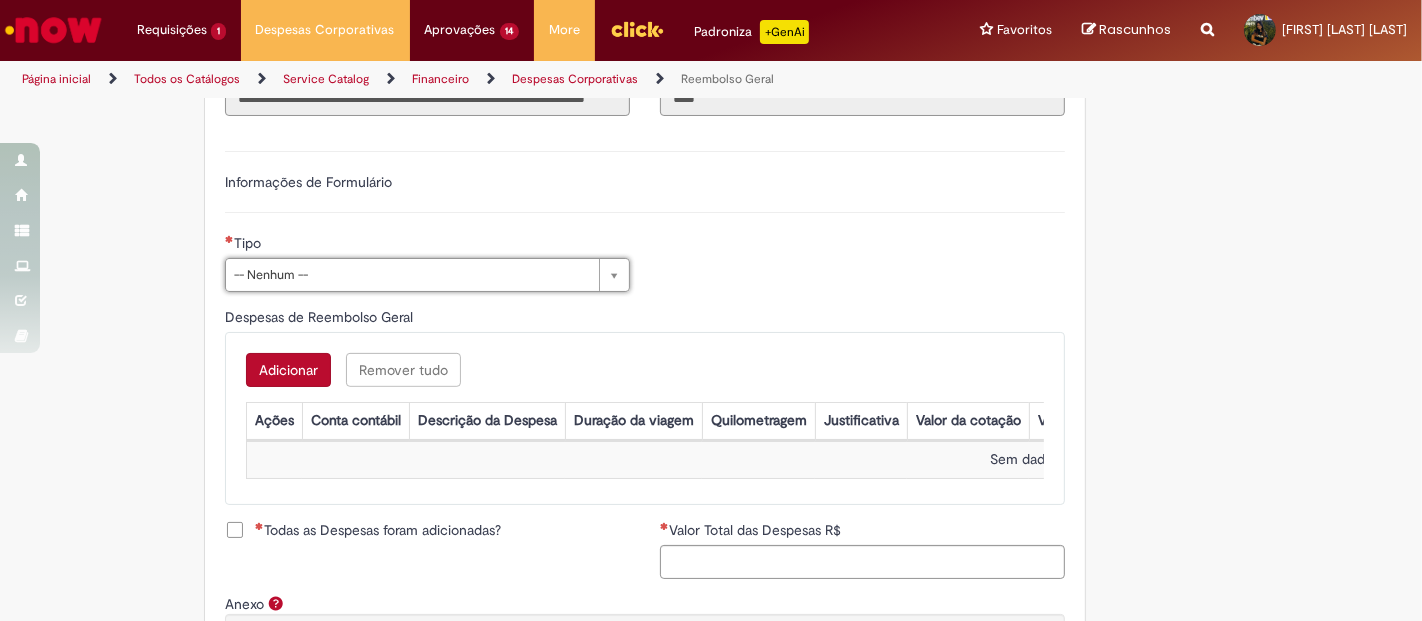 scroll, scrollTop: 666, scrollLeft: 0, axis: vertical 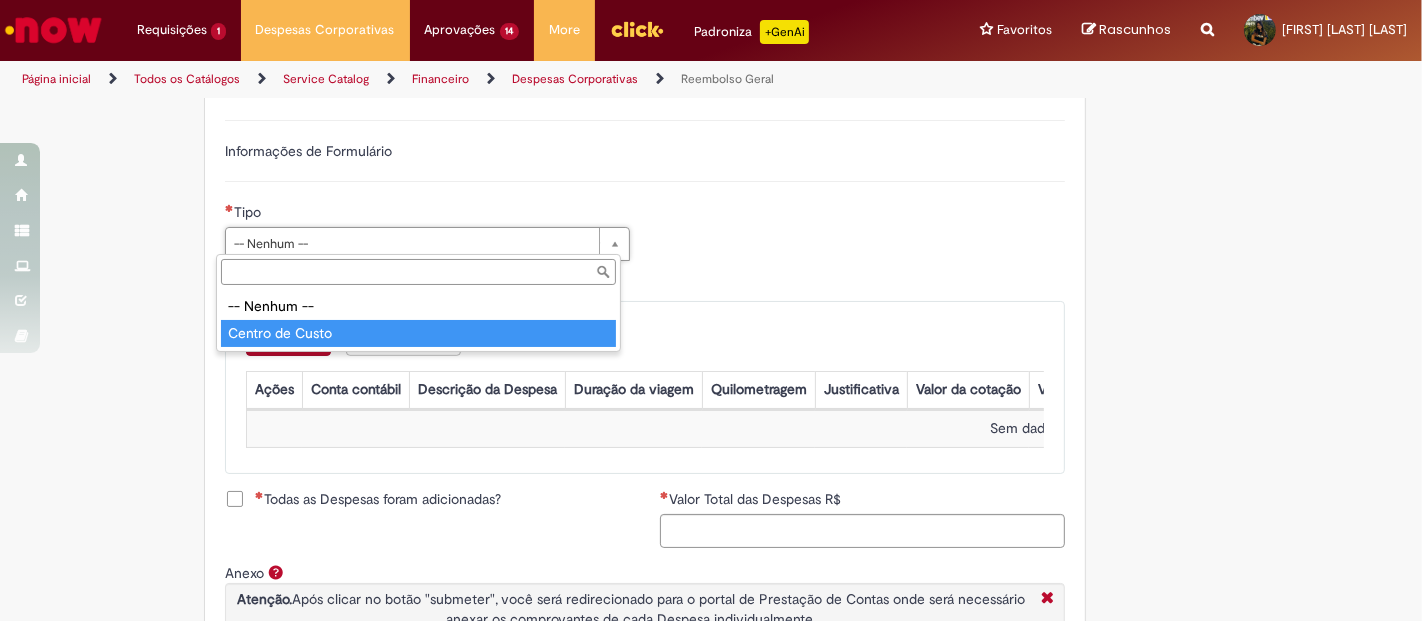 type on "**********" 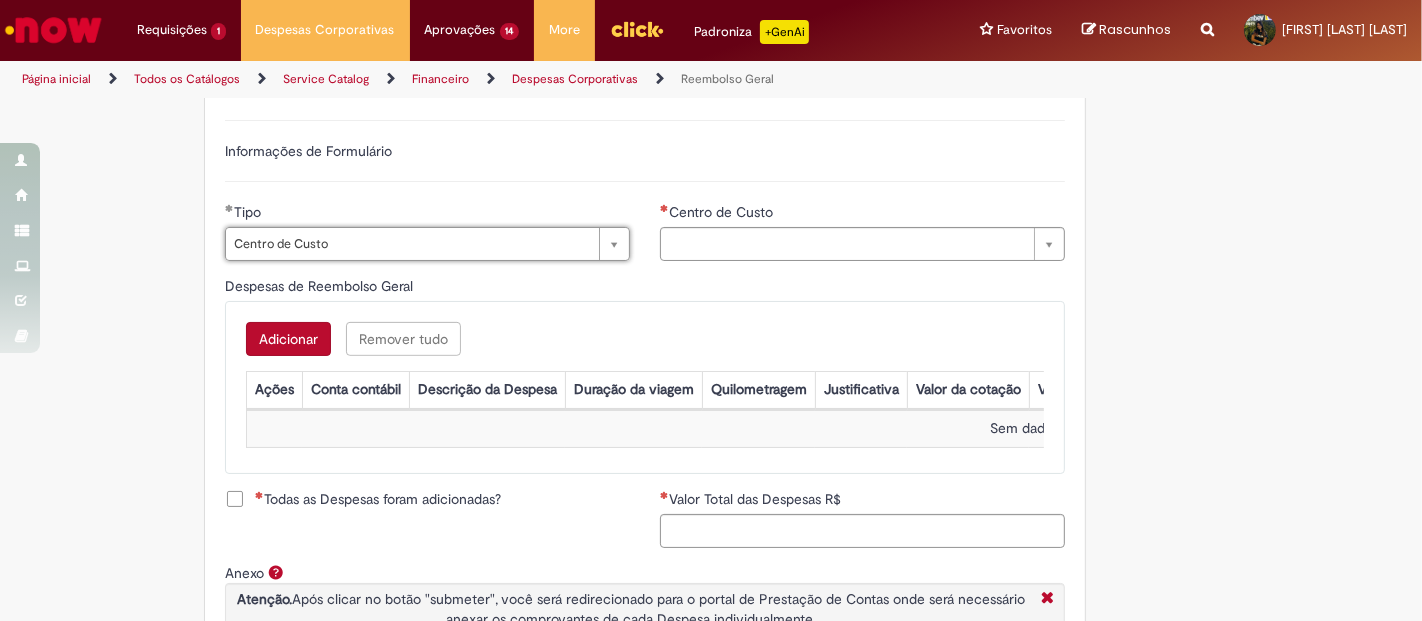 type on "**********" 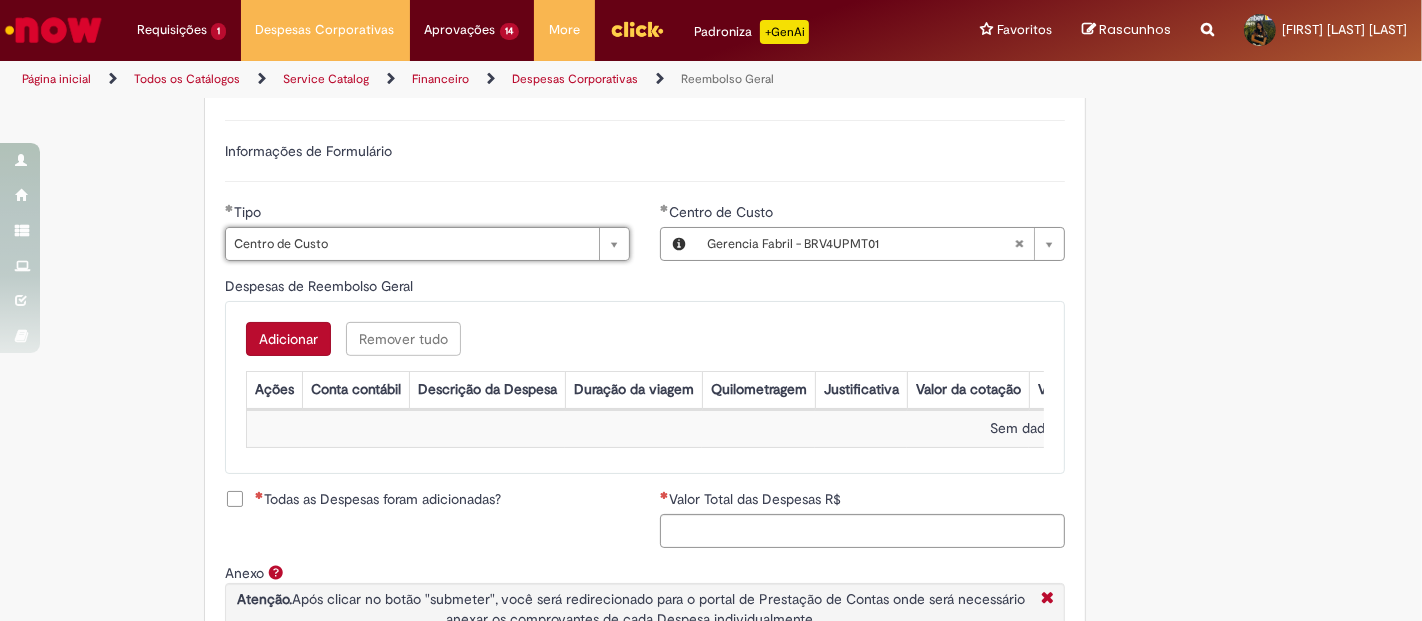 click on "Adicionar" at bounding box center [288, 339] 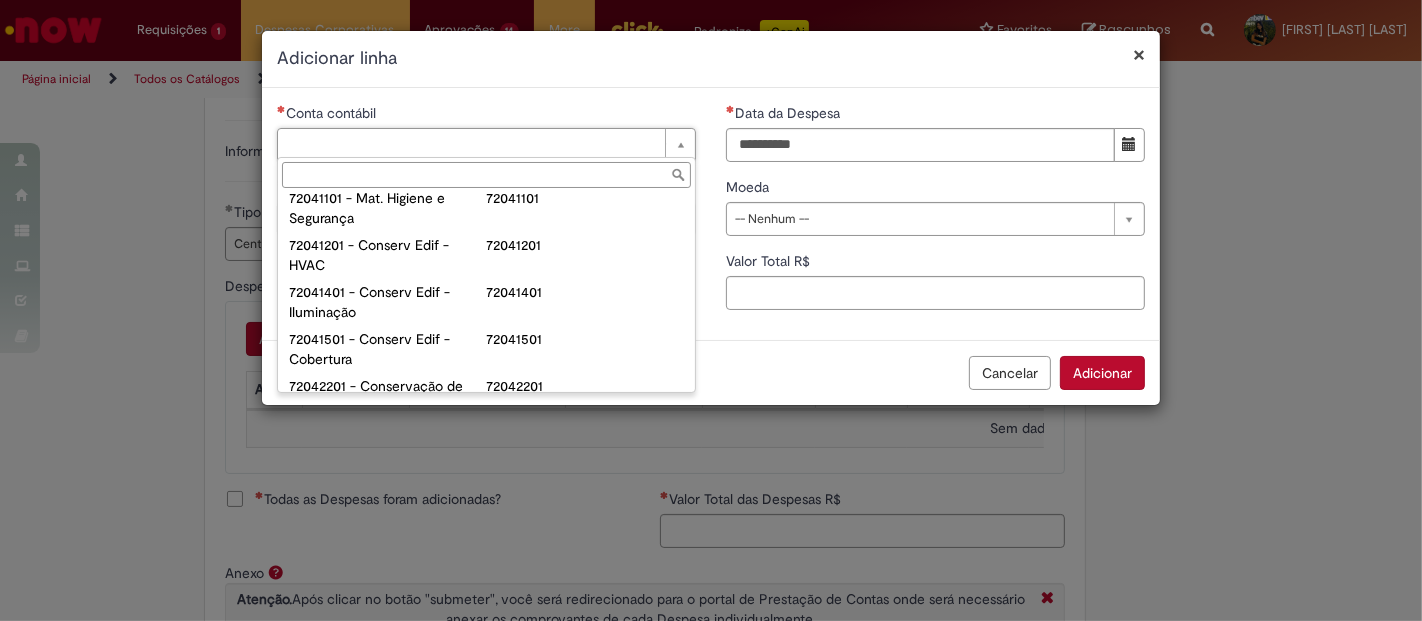 scroll, scrollTop: 508, scrollLeft: 0, axis: vertical 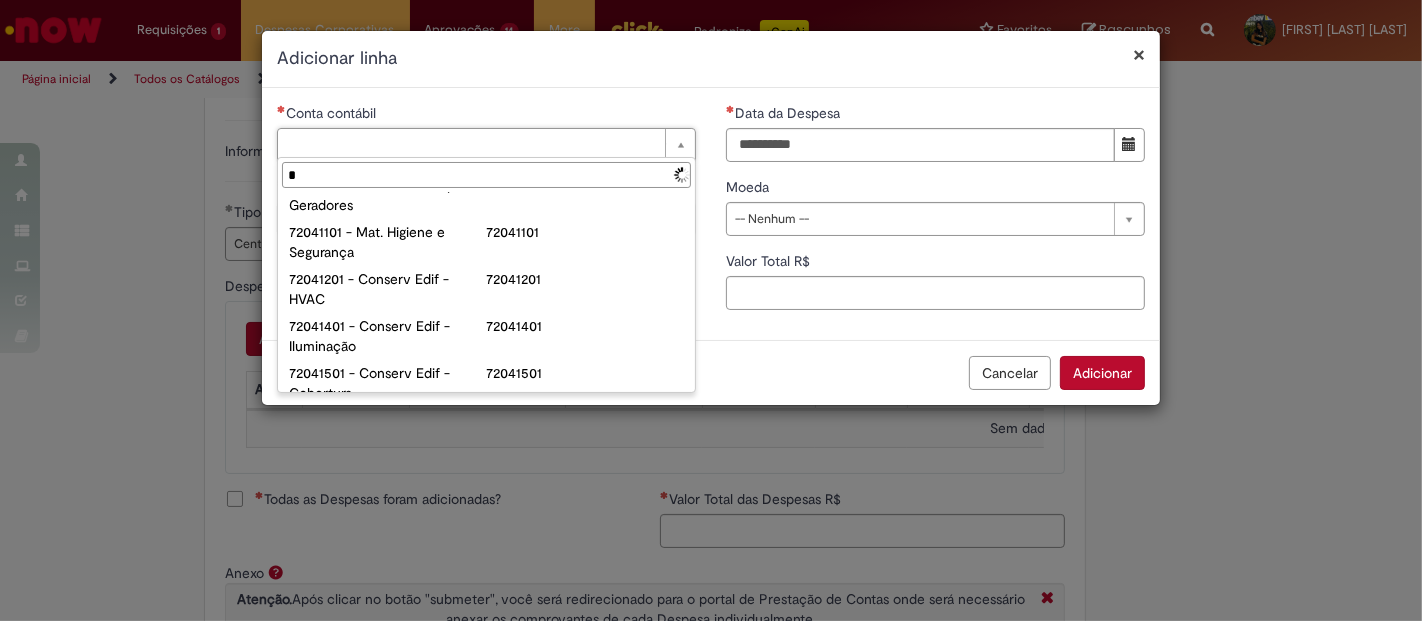 type on "**" 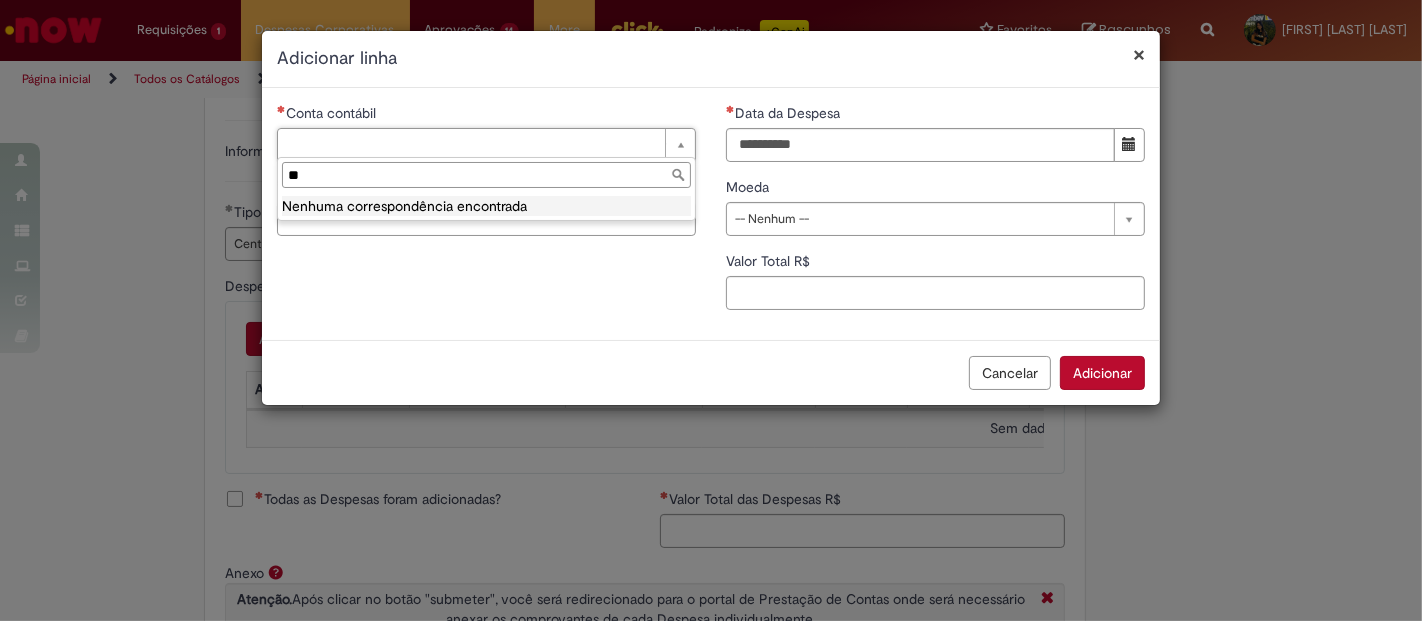 scroll, scrollTop: 0, scrollLeft: 0, axis: both 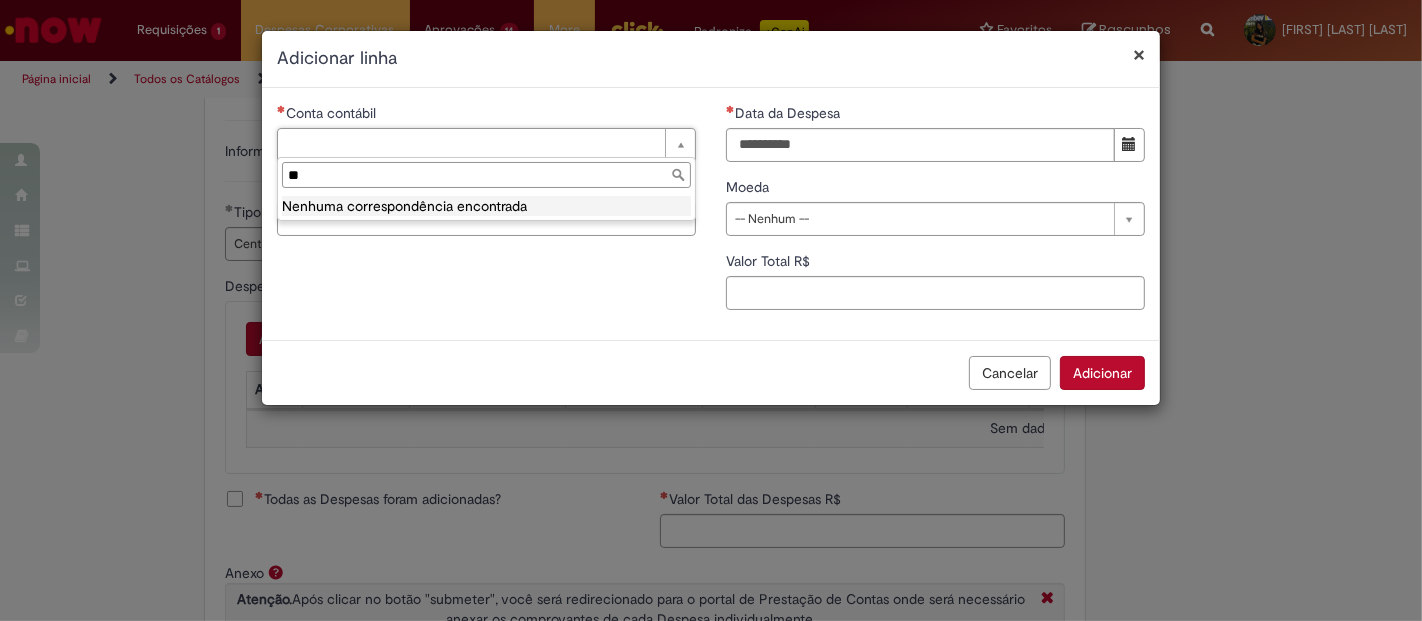 type 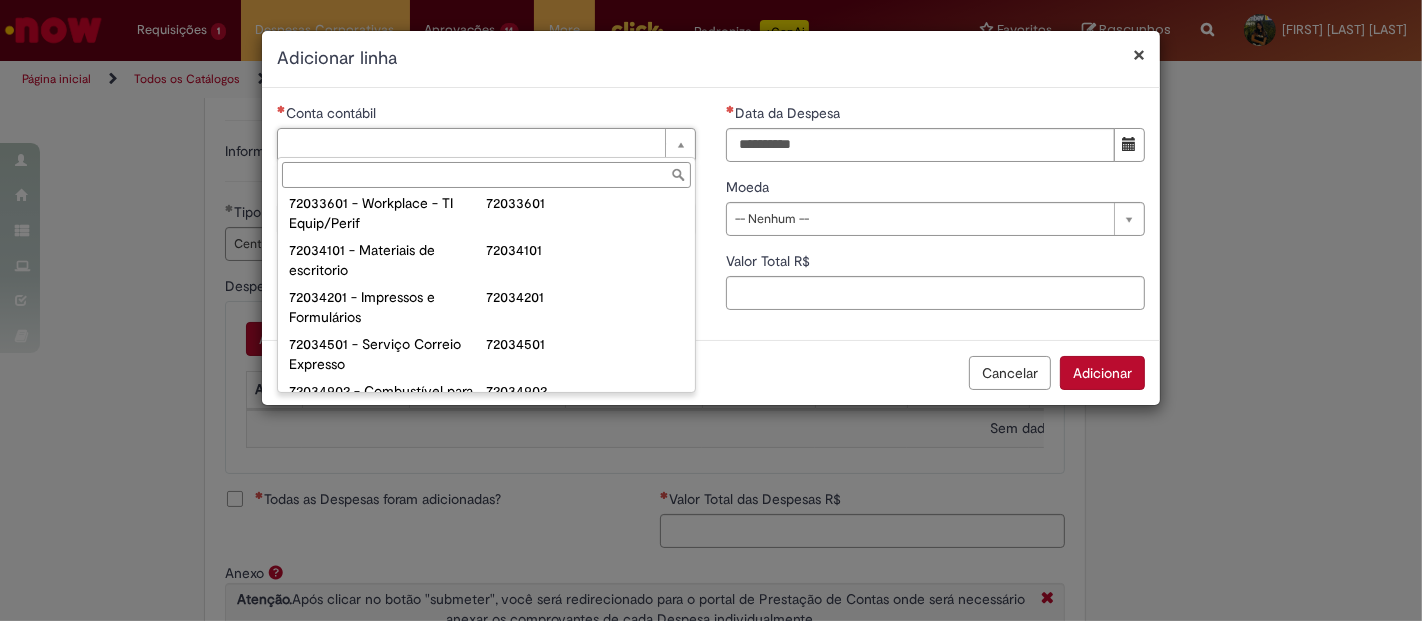scroll, scrollTop: 251, scrollLeft: 0, axis: vertical 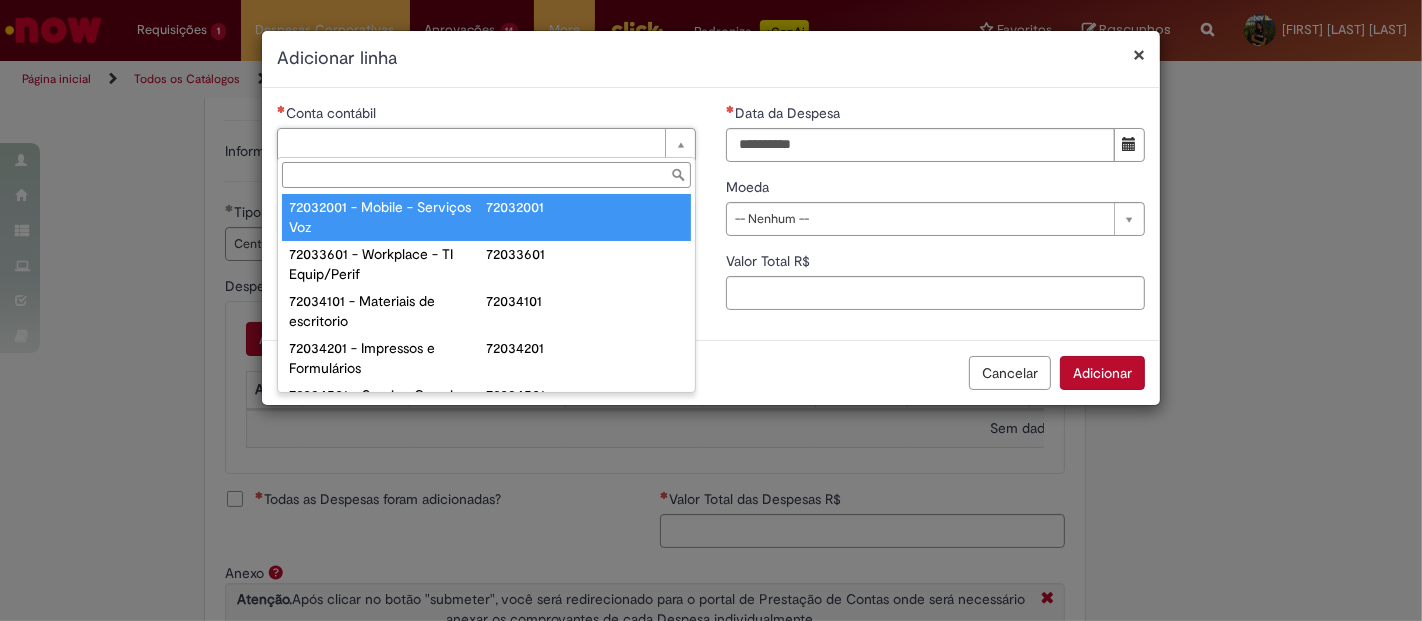 type on "**********" 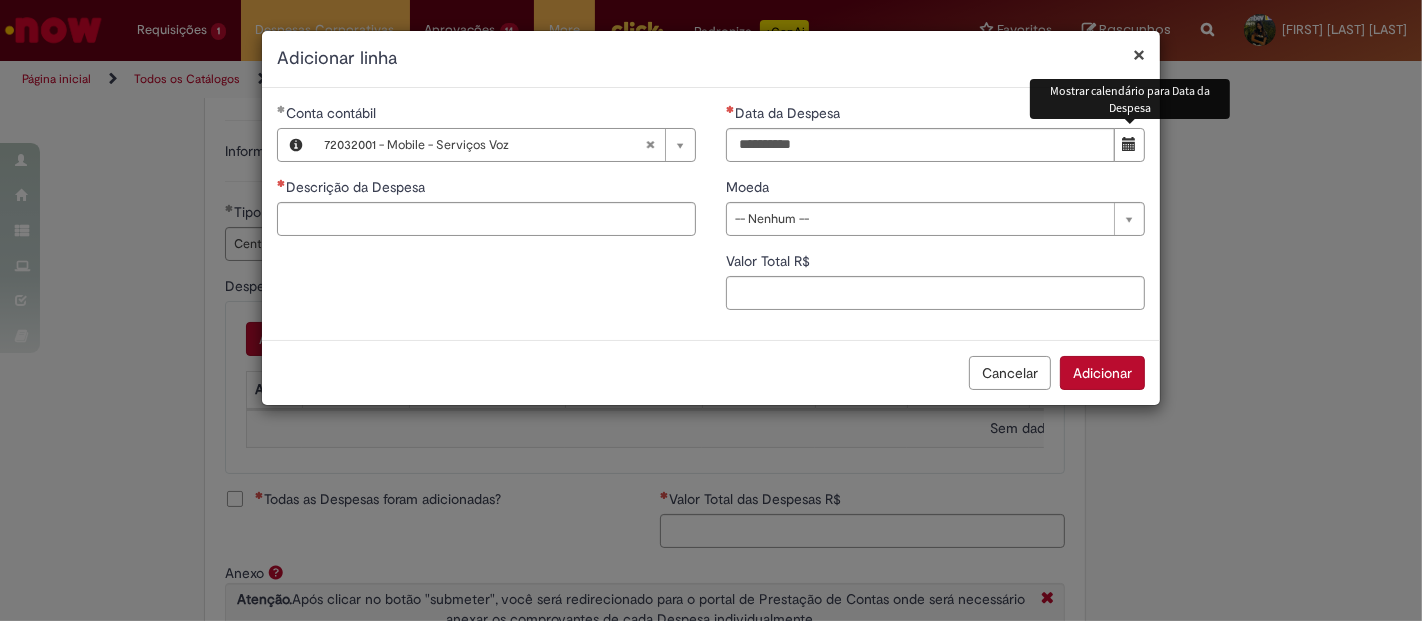 click at bounding box center [1130, 144] 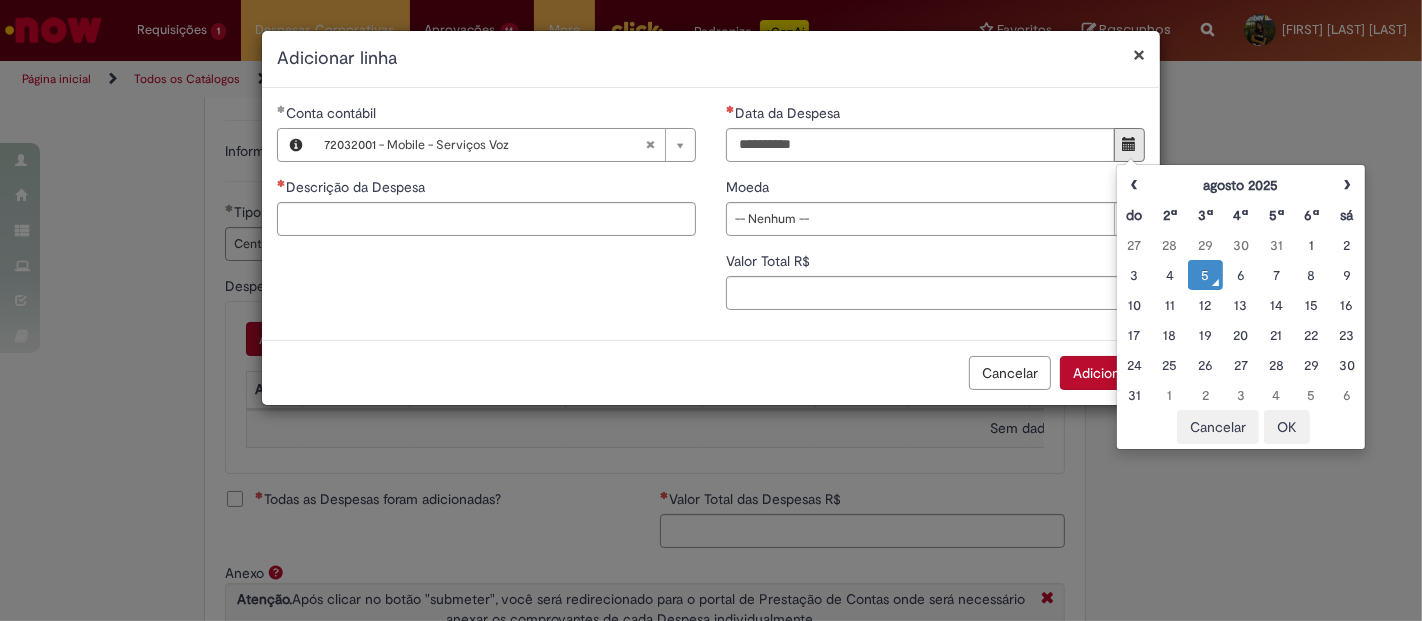 click on "5" at bounding box center (1205, 275) 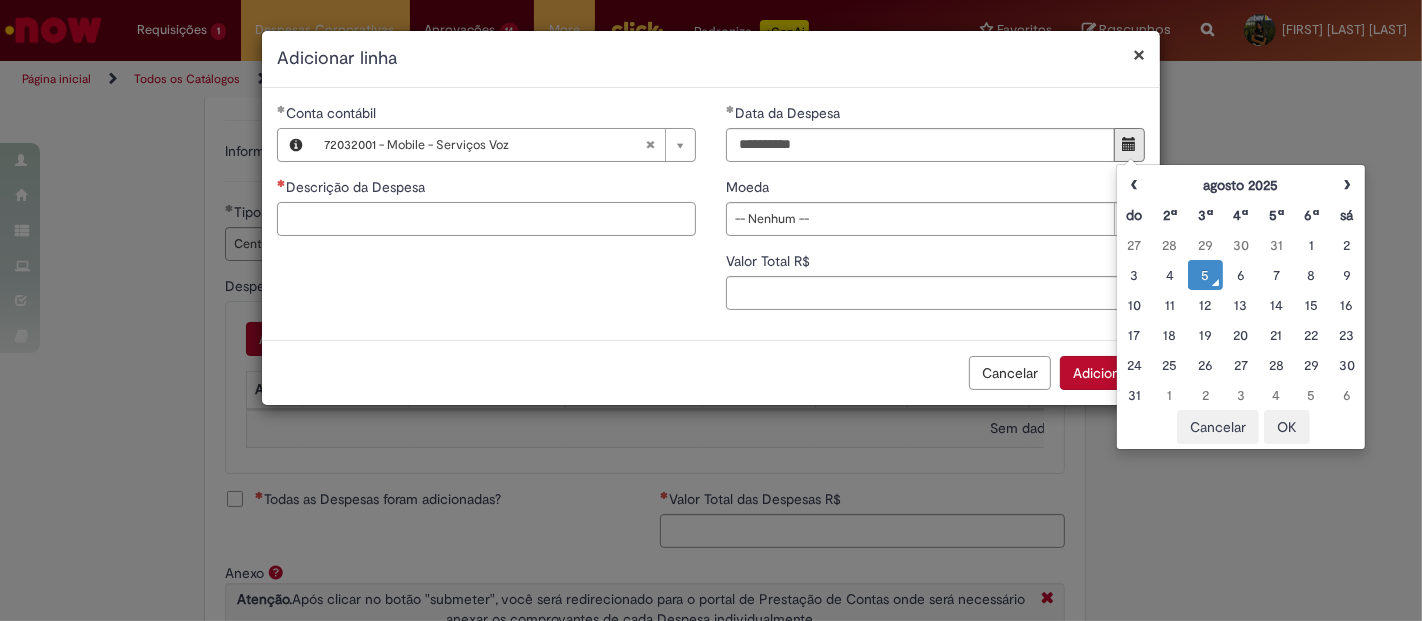 click on "Descrição da Despesa" at bounding box center (486, 219) 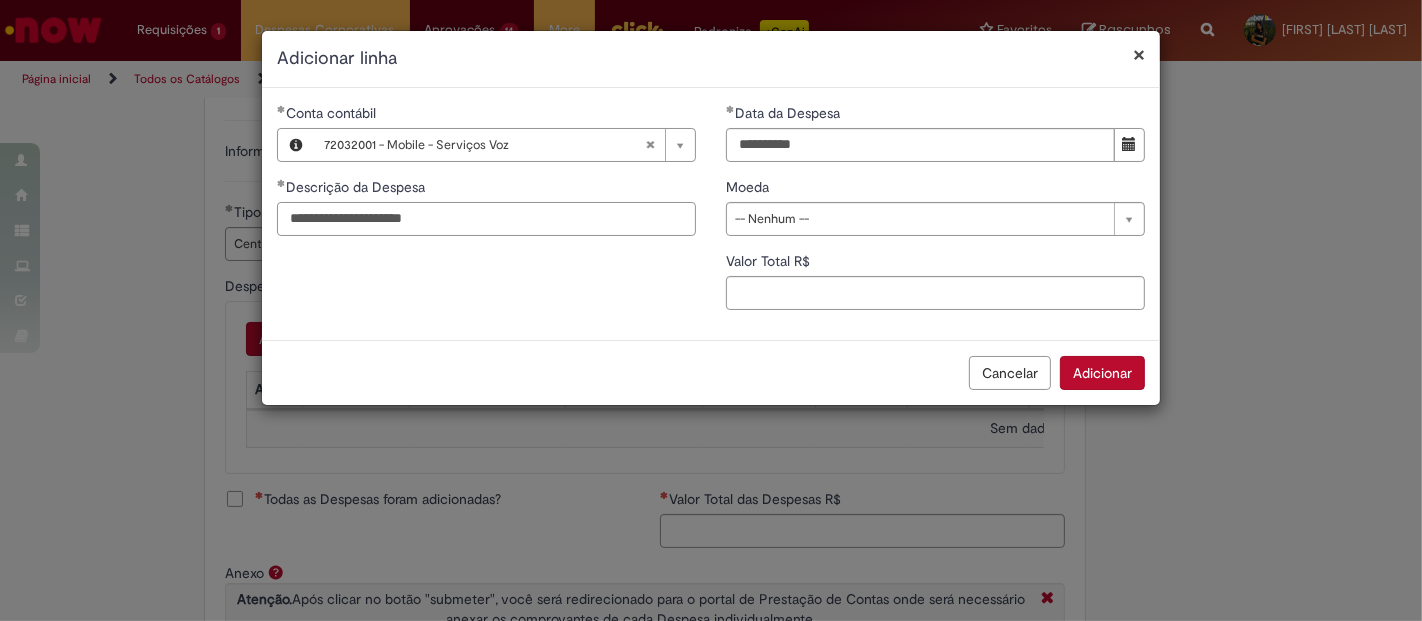 type on "**********" 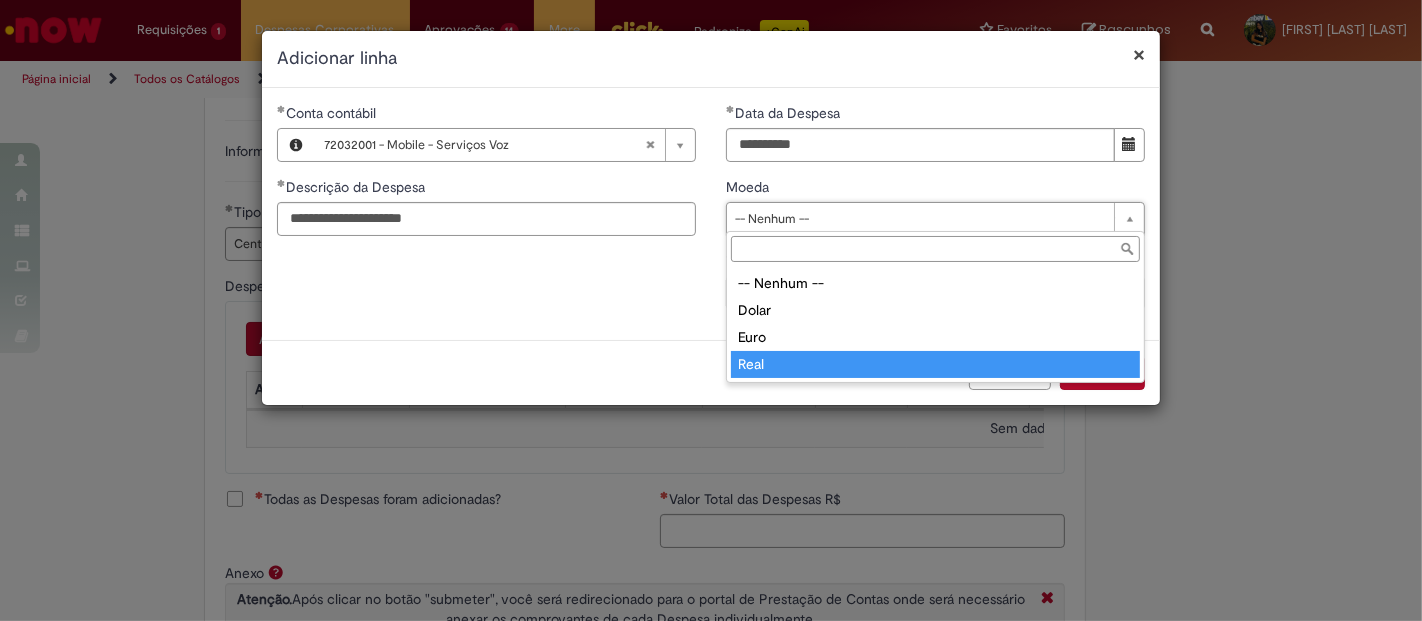 type on "****" 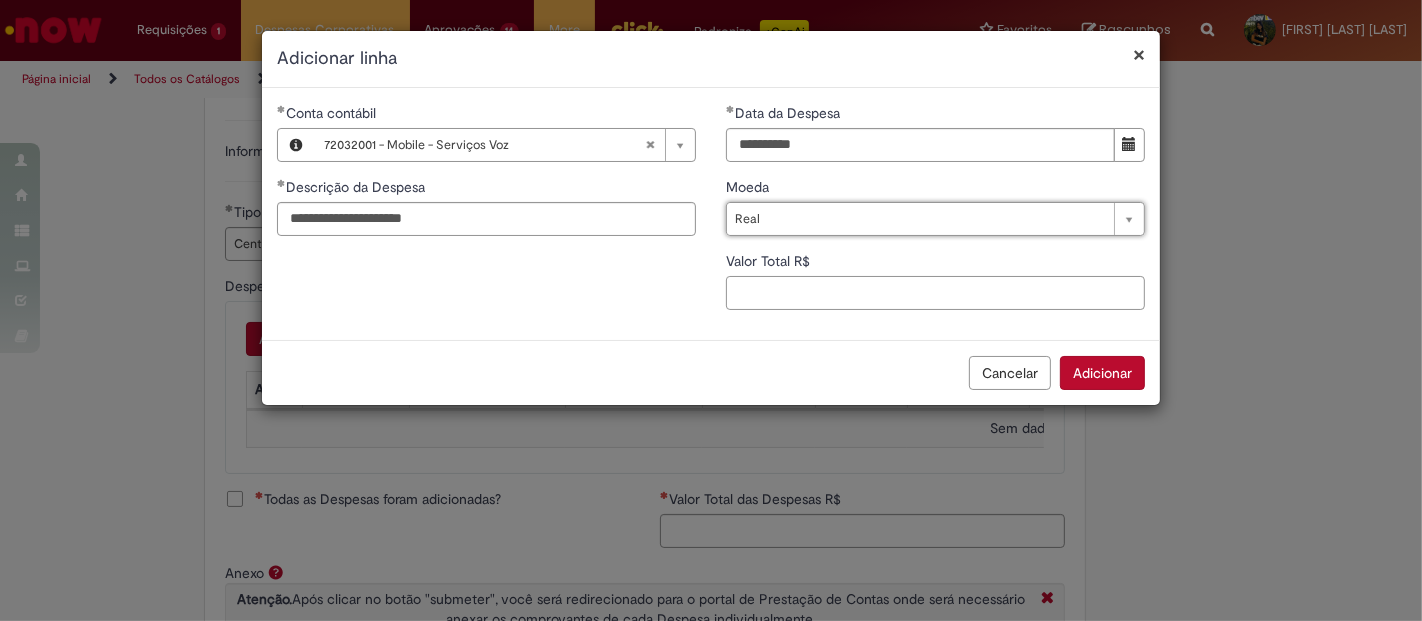 click on "Valor Total R$" at bounding box center (935, 293) 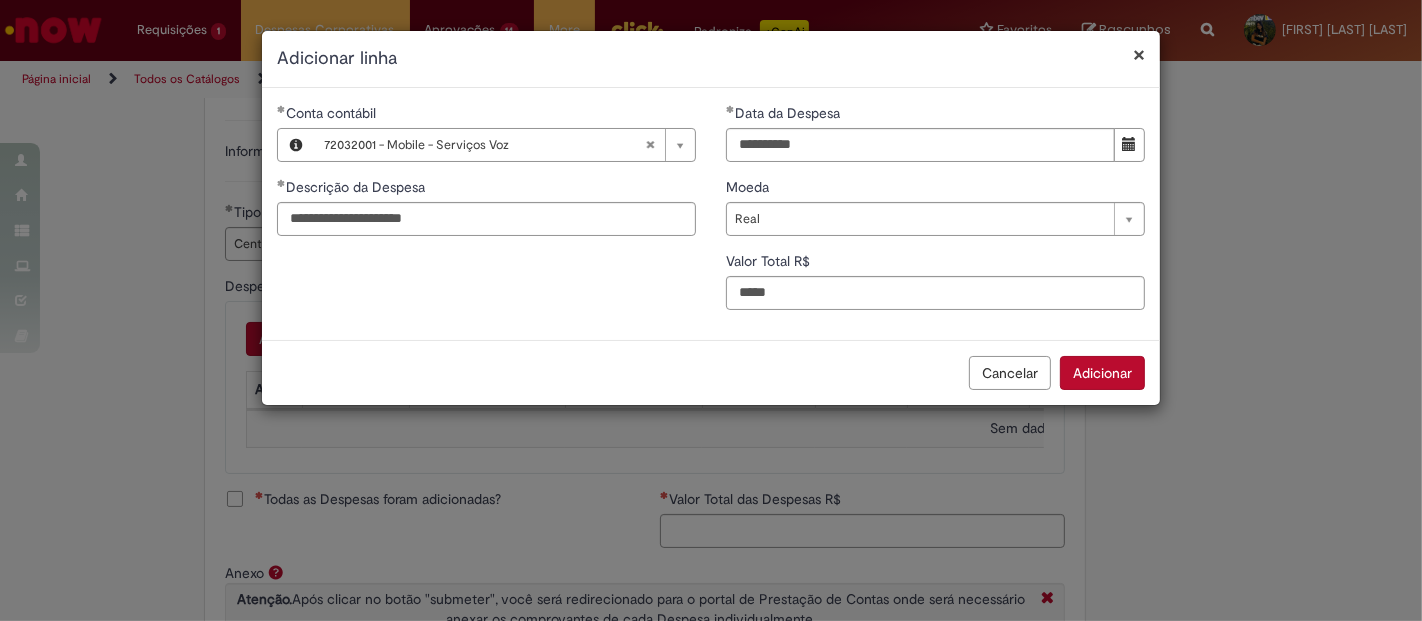type on "*****" 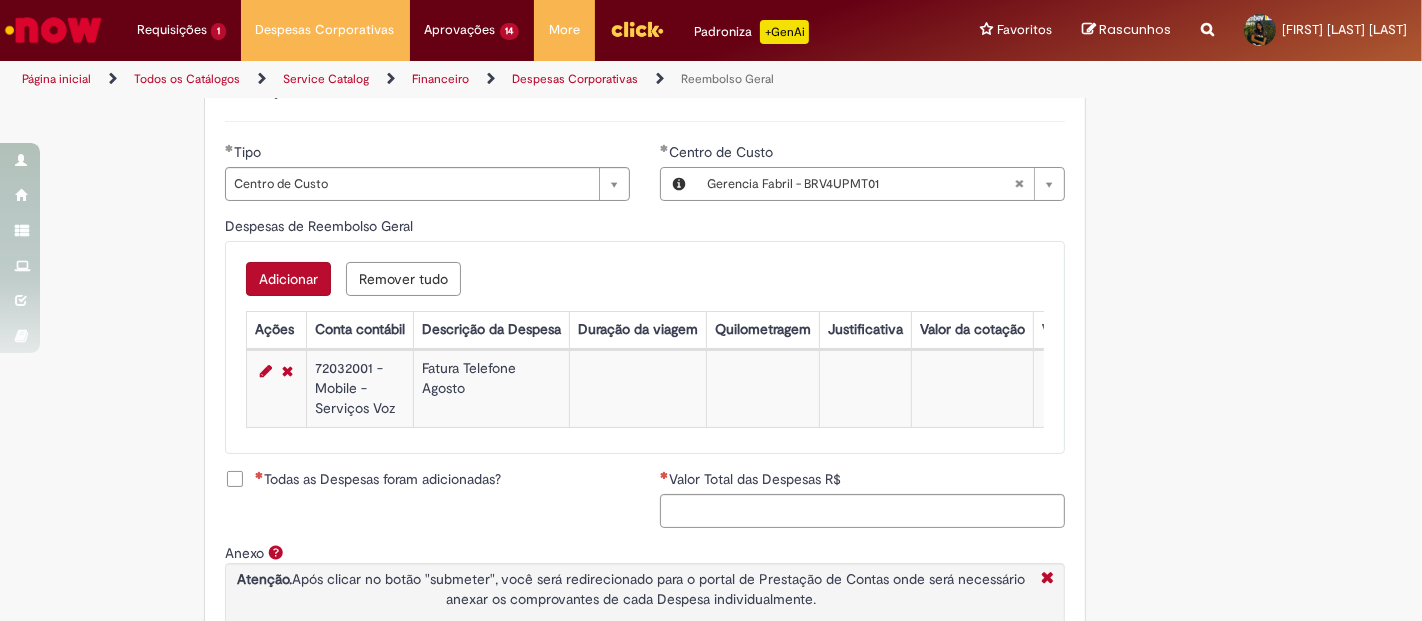 scroll, scrollTop: 777, scrollLeft: 0, axis: vertical 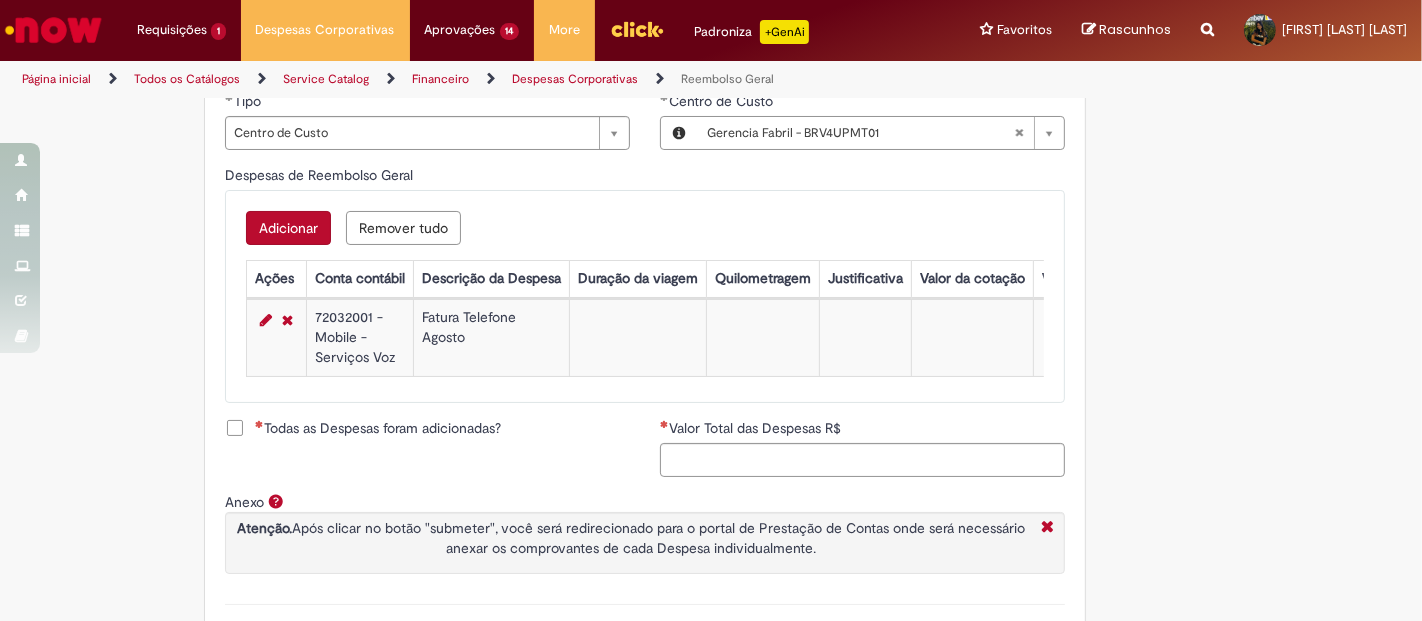 click on "Adicionar Remover tudo Despesas de Reembolso Geral Ações Conta contábil Descrição da Despesa Duração da viagem Quilometragem Justificativa Valor da cotação Valor por Litro Combustível Data da Despesa Moeda Valor Gasto em €/US Valor Total R$ ID Interno CC sap_a_integrar 72032001 - Mobile - Serviços Voz Fatura Telefone Agosto 05/08/2025 Real 86.19 aa640700dbc7095084b9140314961976 s4" at bounding box center [645, 296] 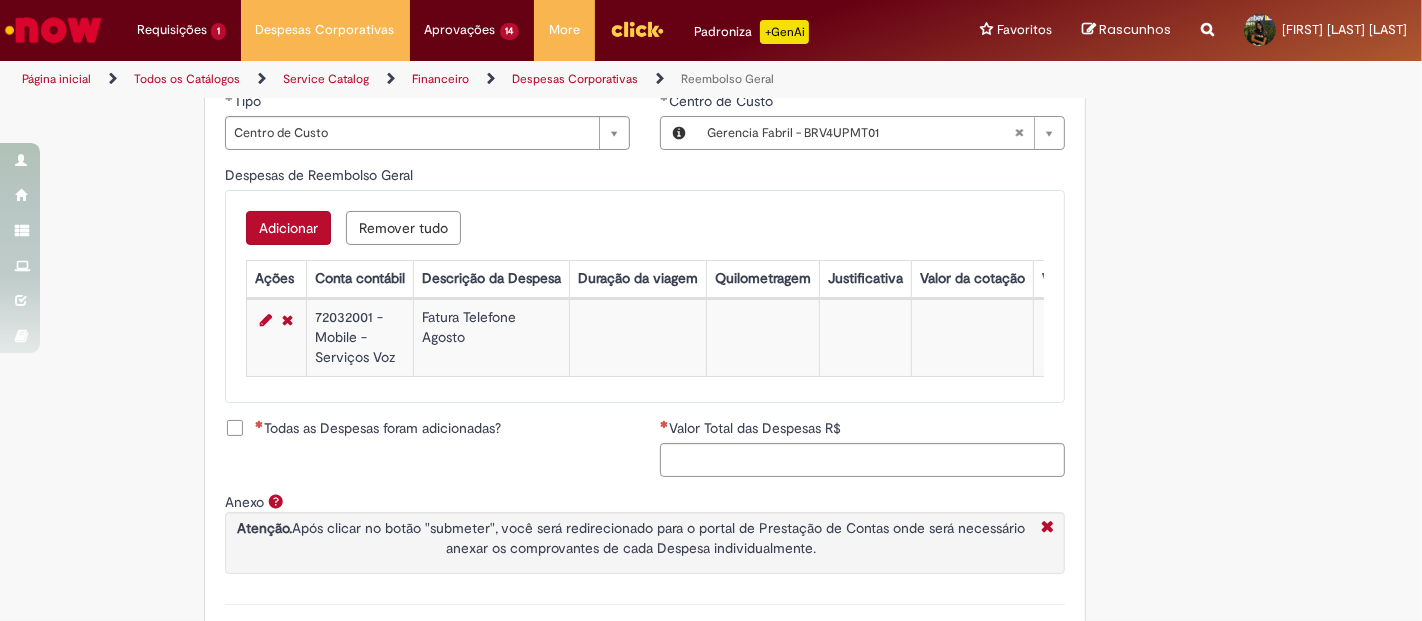 click on "Adicionar" at bounding box center (288, 228) 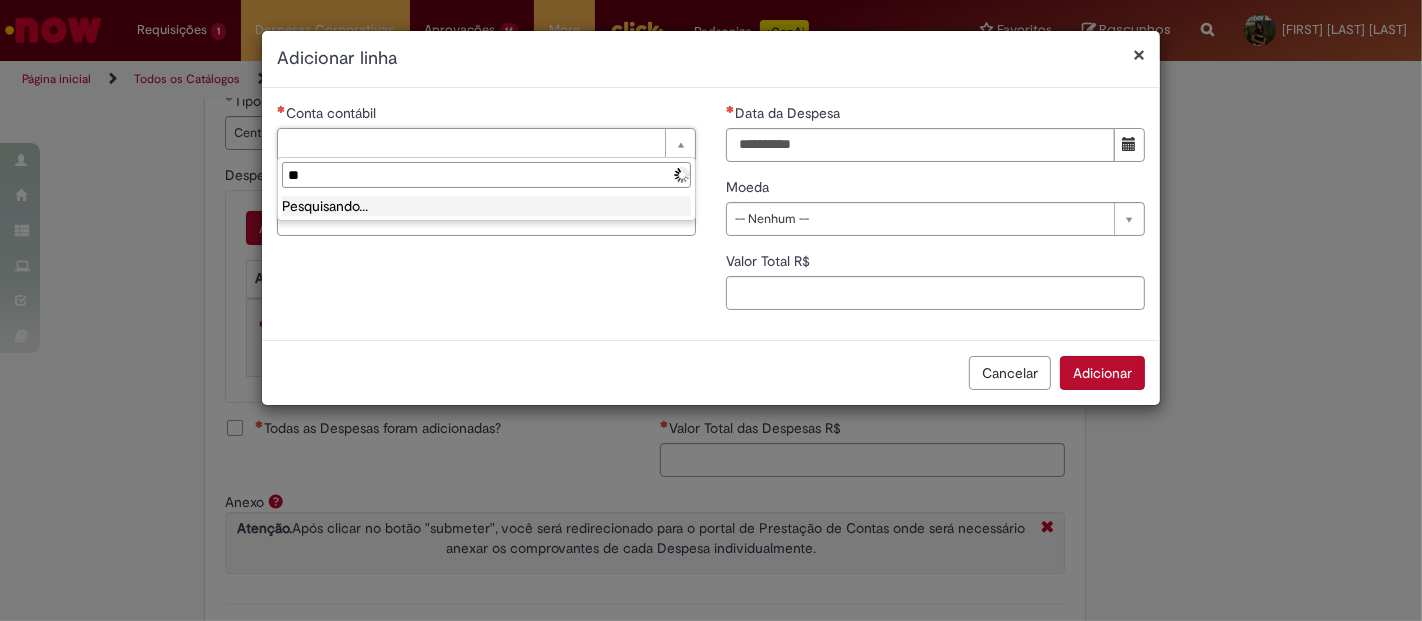 type on "*" 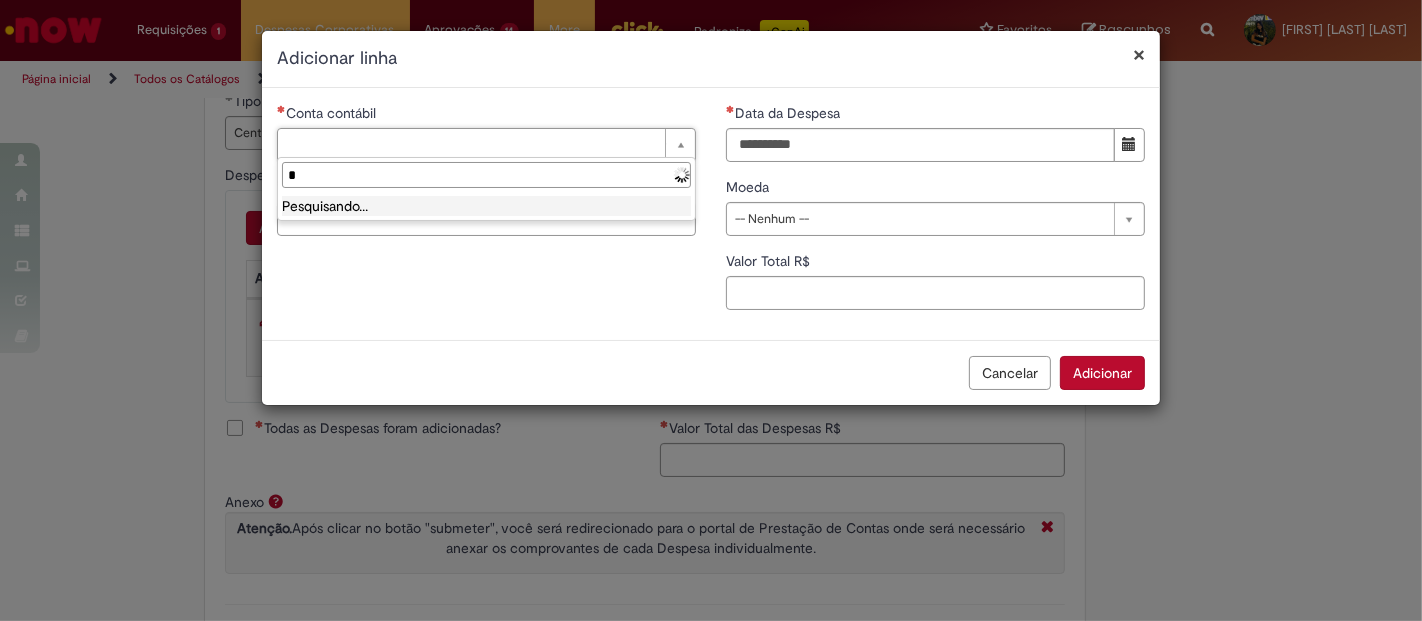 type 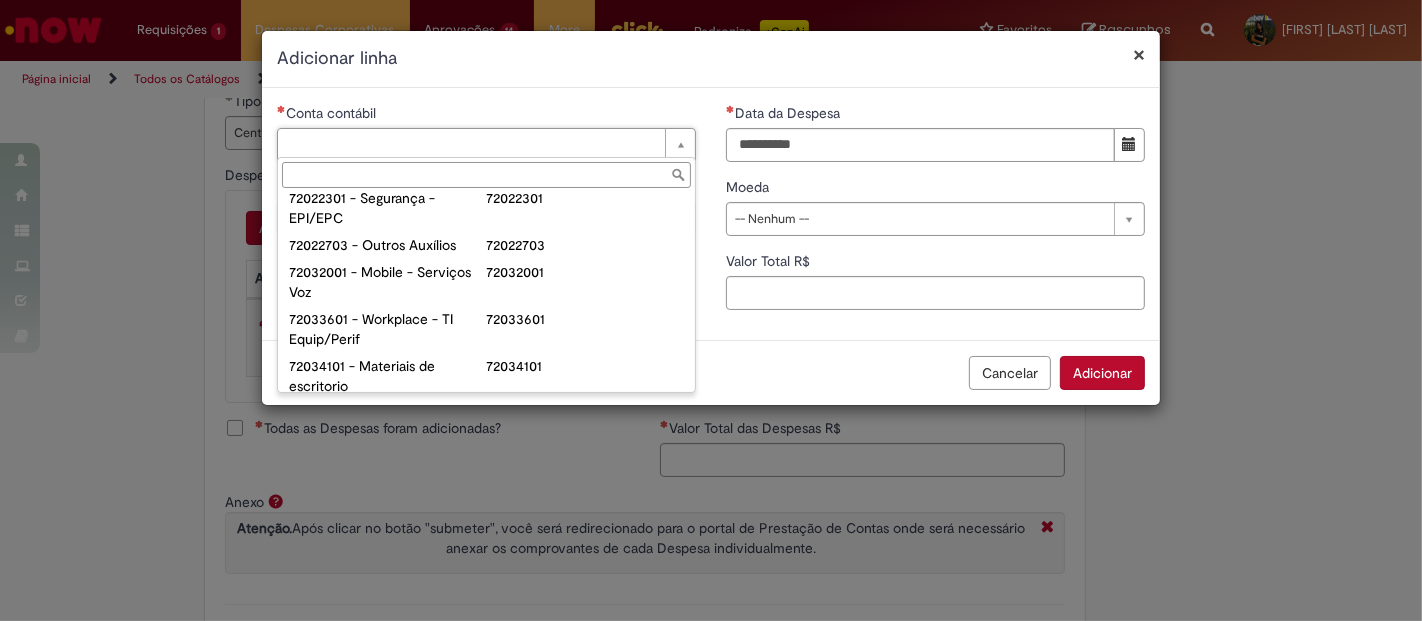 scroll, scrollTop: 222, scrollLeft: 0, axis: vertical 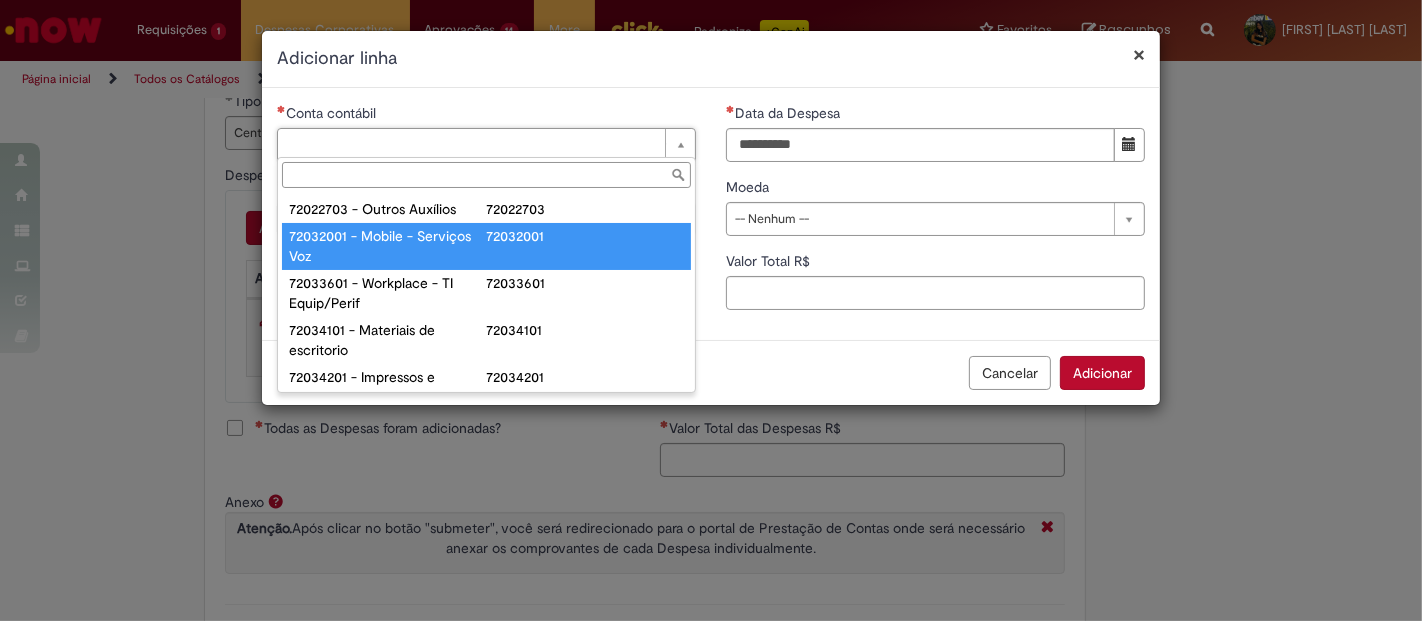 type on "**********" 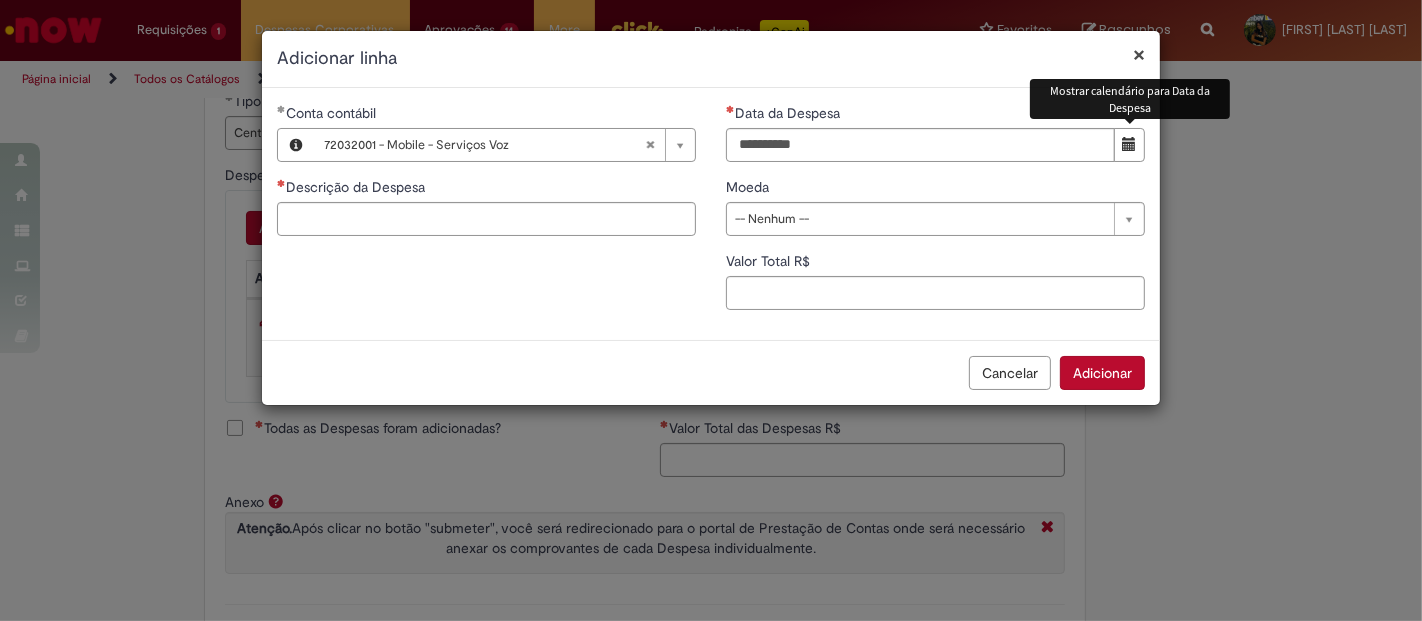 click at bounding box center (1130, 144) 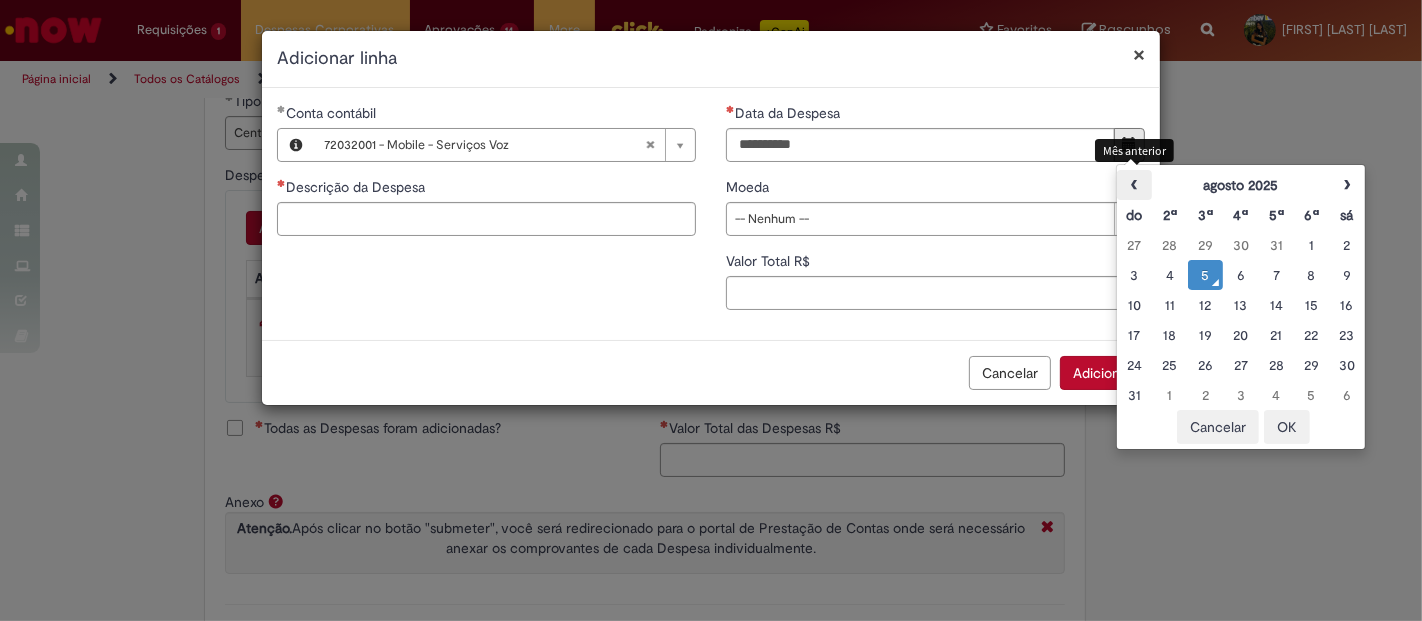 click on "‹" at bounding box center [1134, 185] 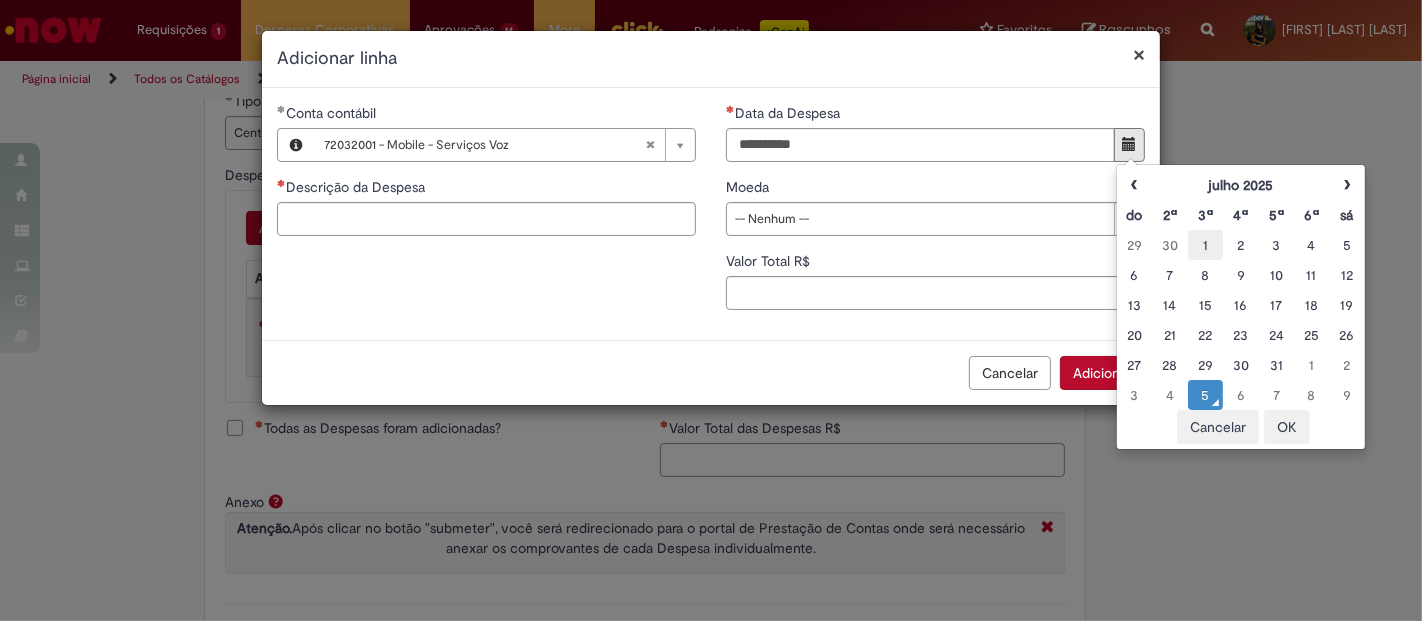 click on "1" at bounding box center (1205, 245) 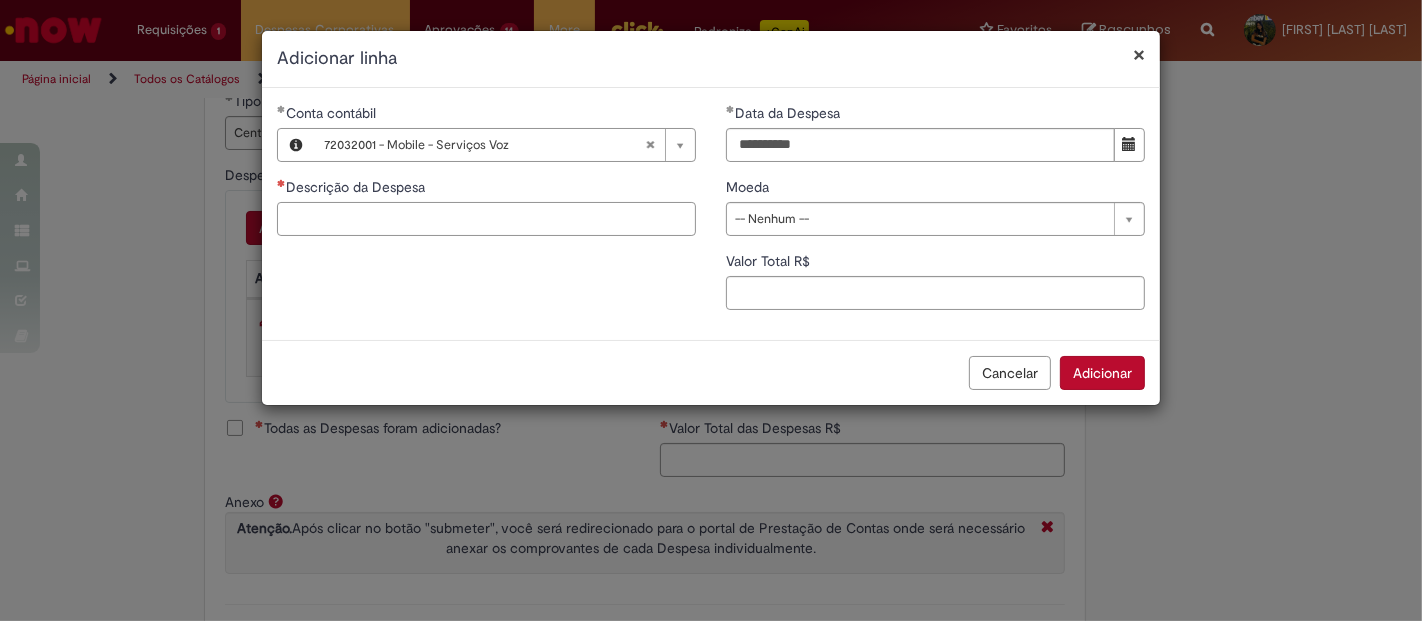 click on "Descrição da Despesa" at bounding box center (486, 219) 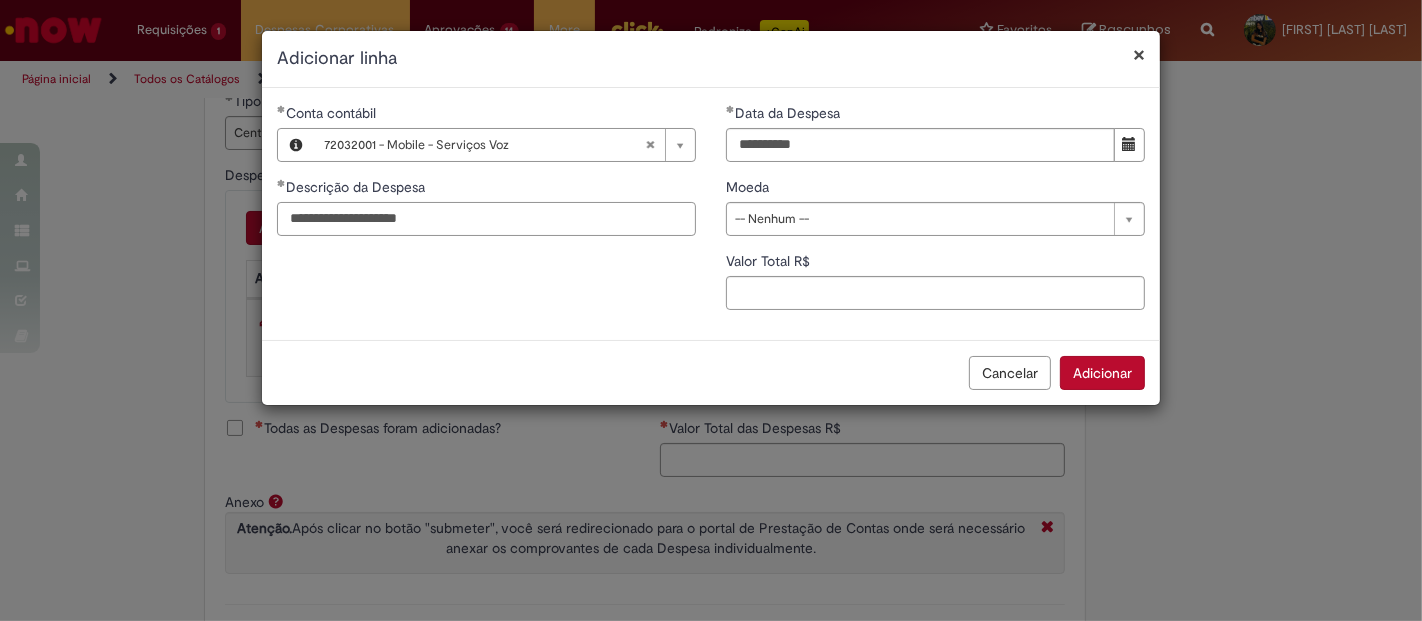 type on "**********" 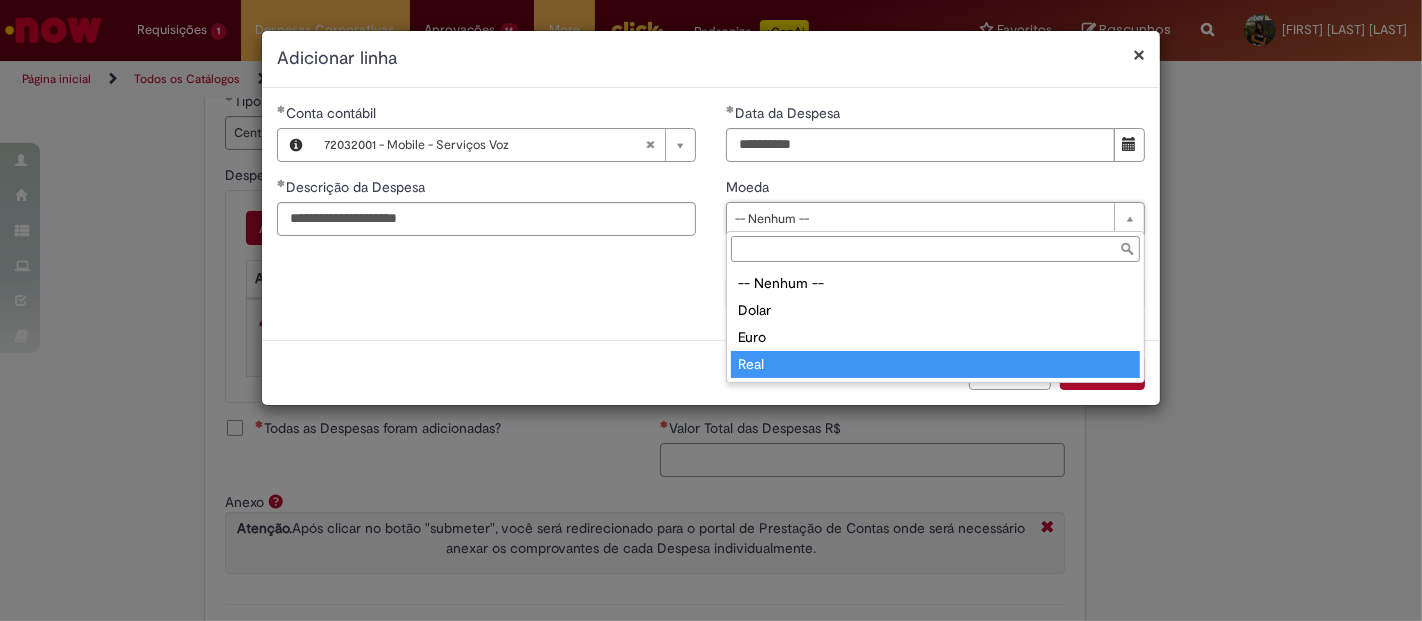 type on "****" 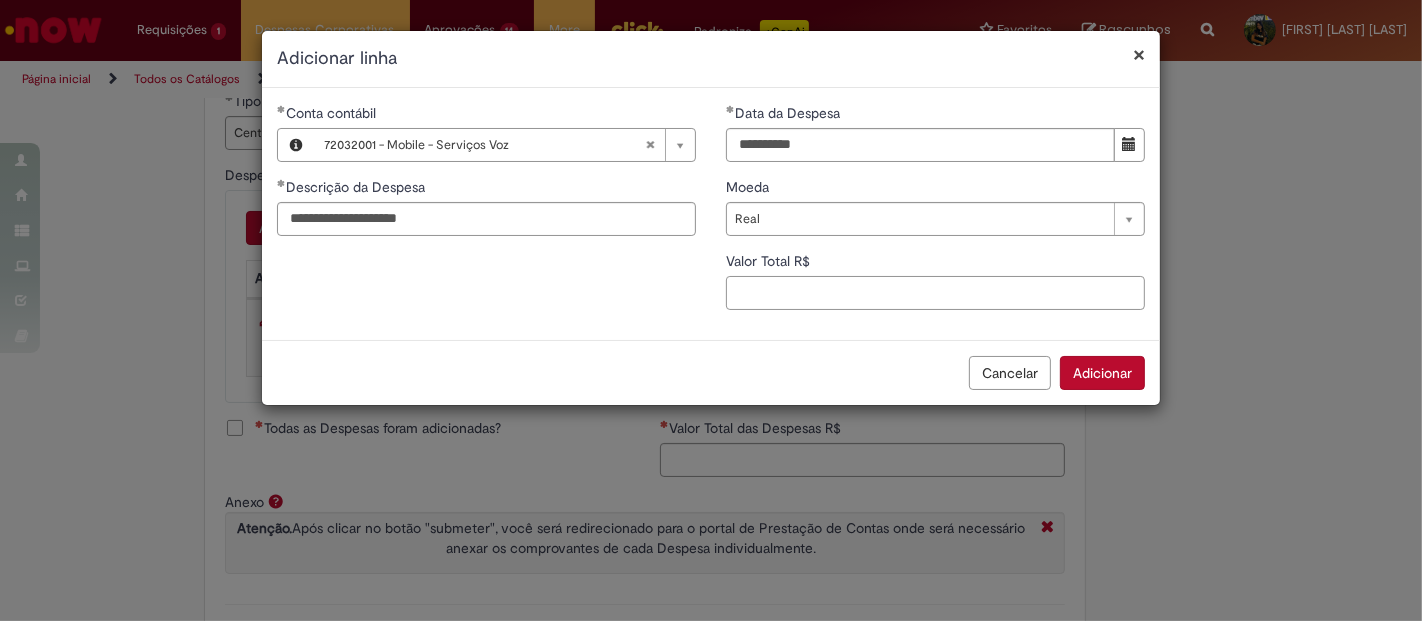 click on "Valor Total R$" at bounding box center [935, 293] 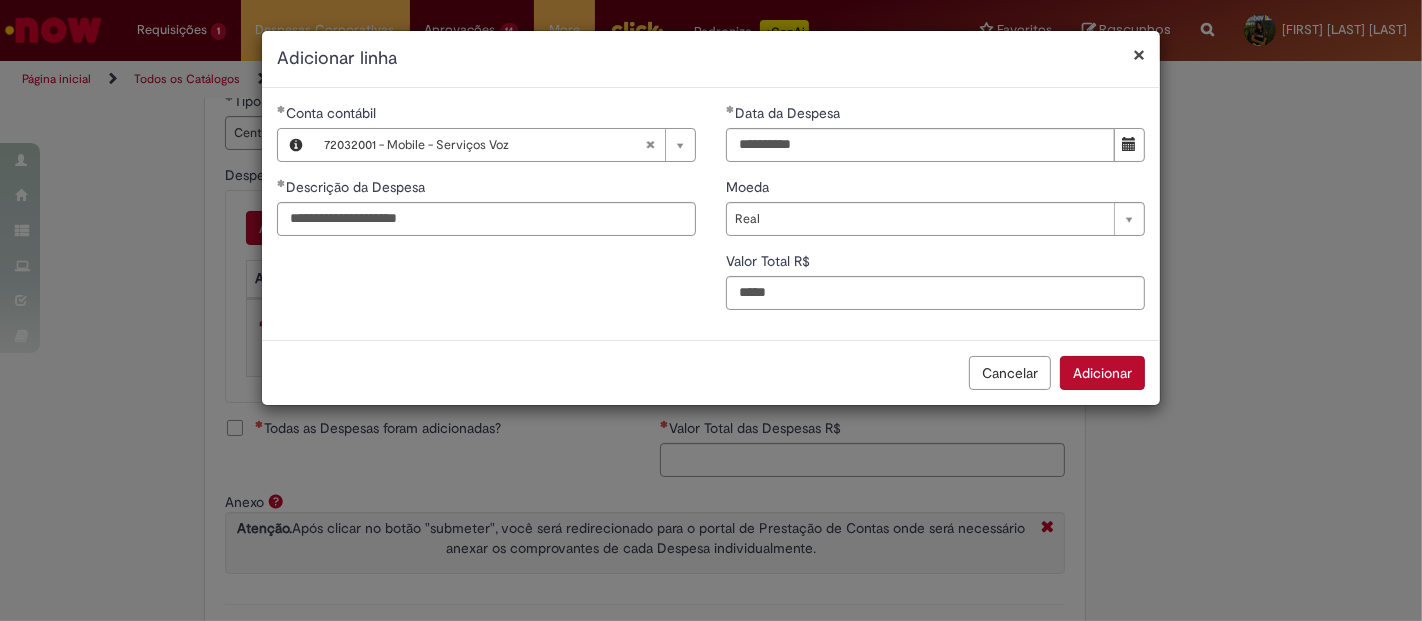 type on "*****" 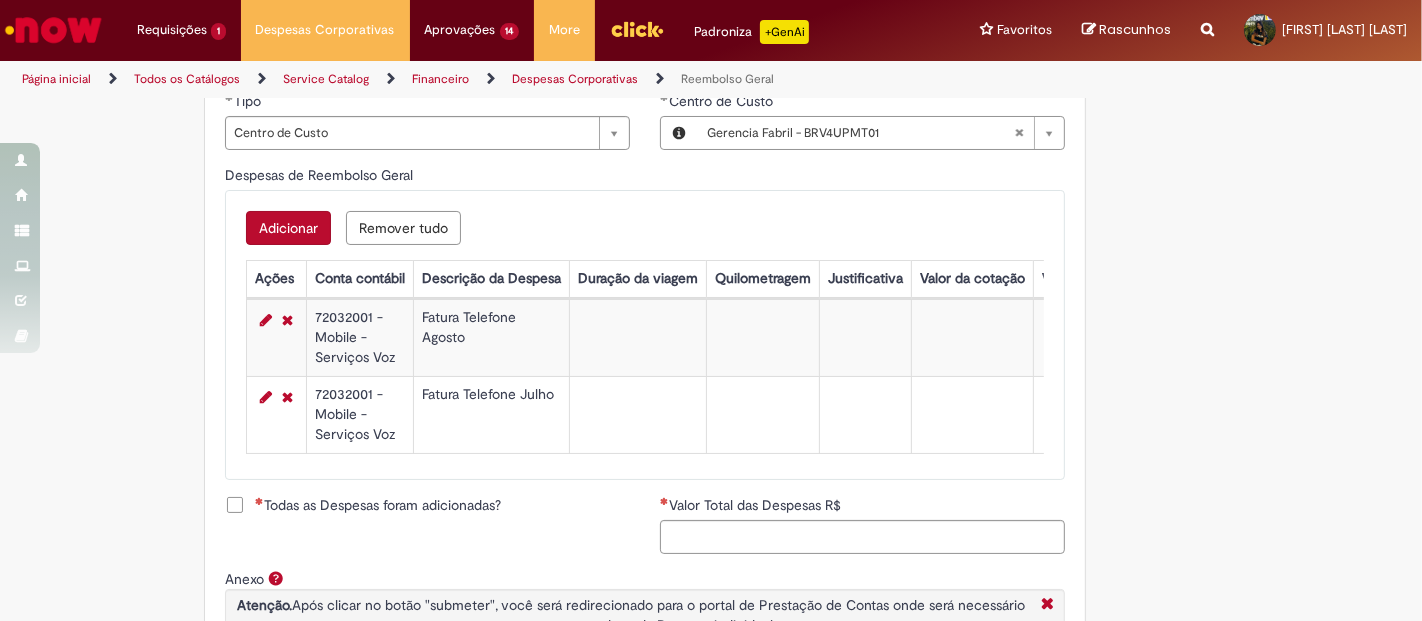 click on "Adicionar" at bounding box center (288, 228) 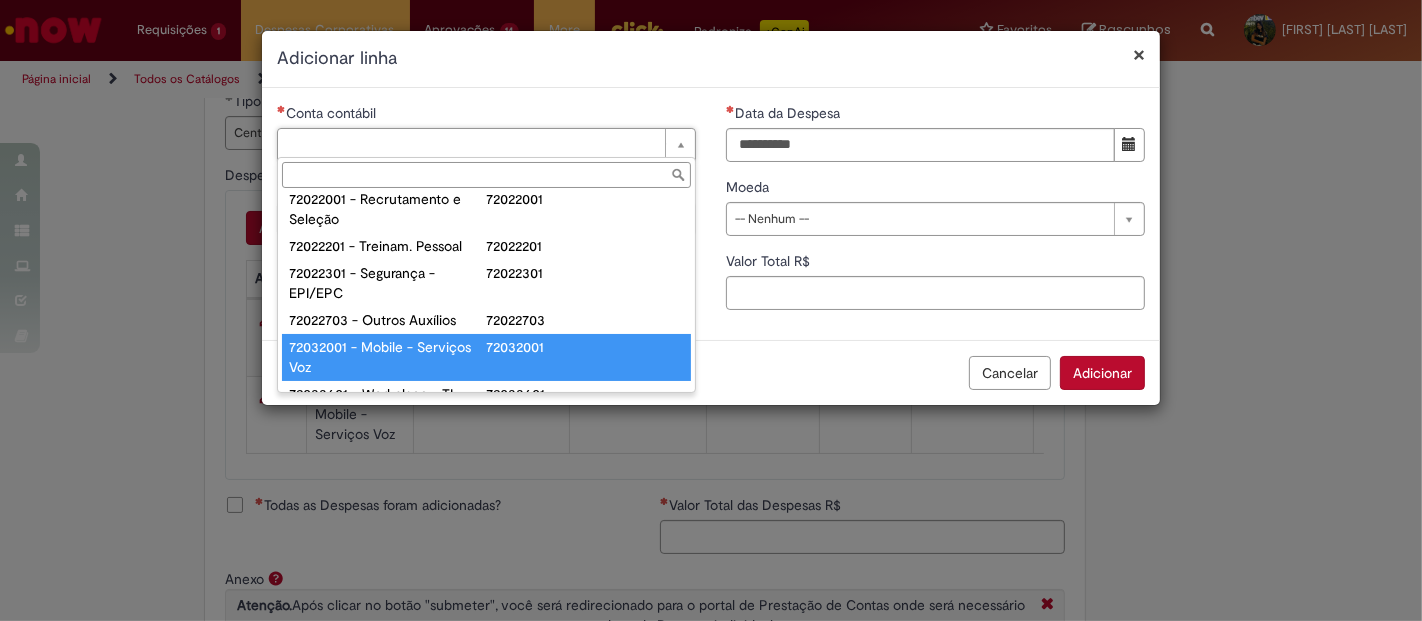 scroll, scrollTop: 116, scrollLeft: 0, axis: vertical 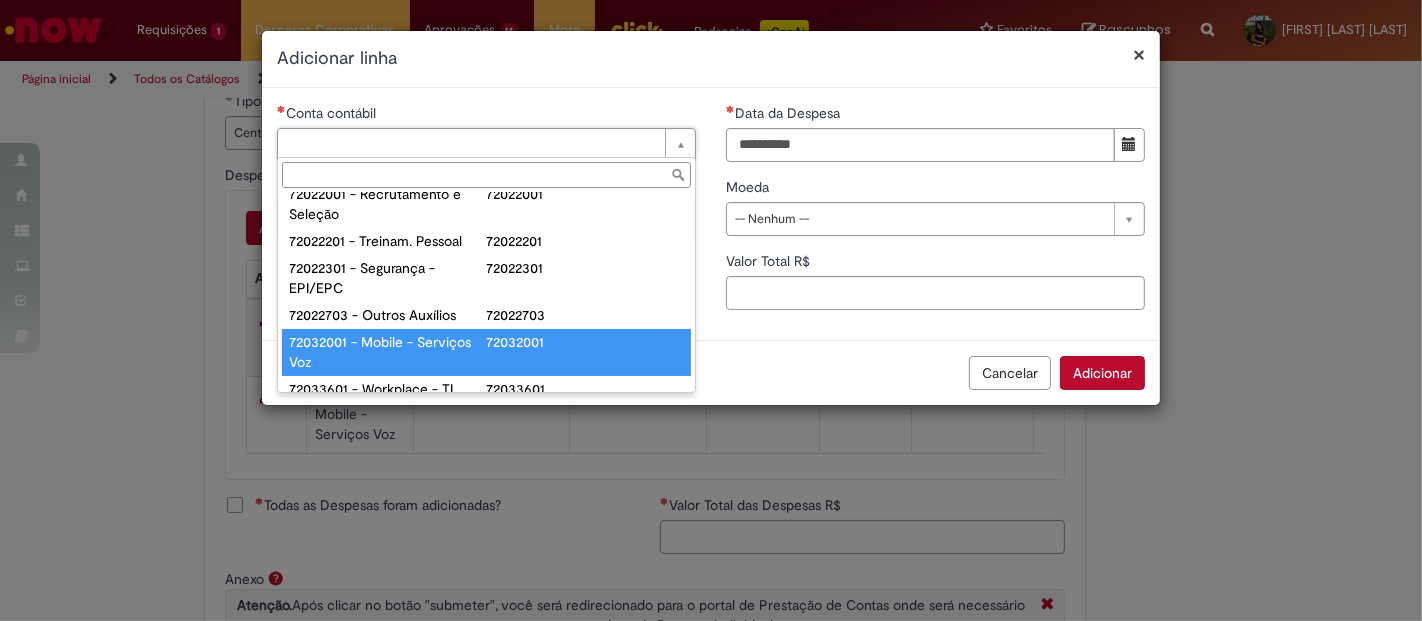type on "**********" 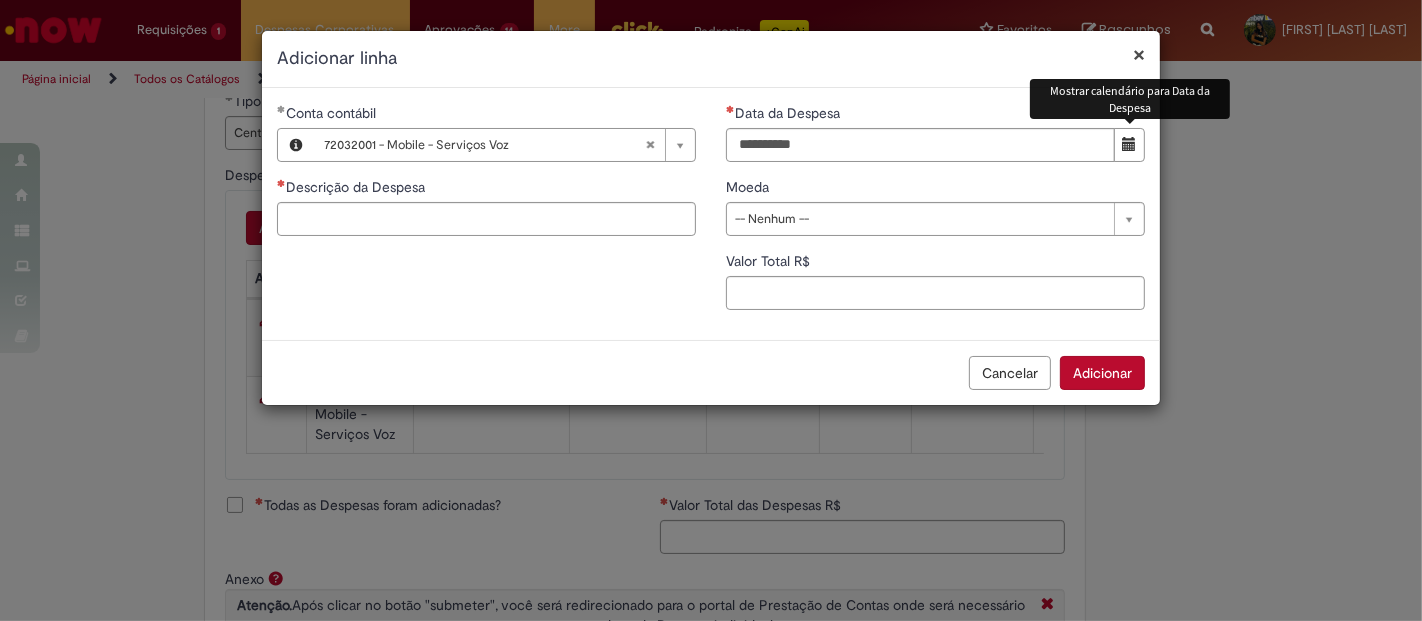 click at bounding box center (1130, 144) 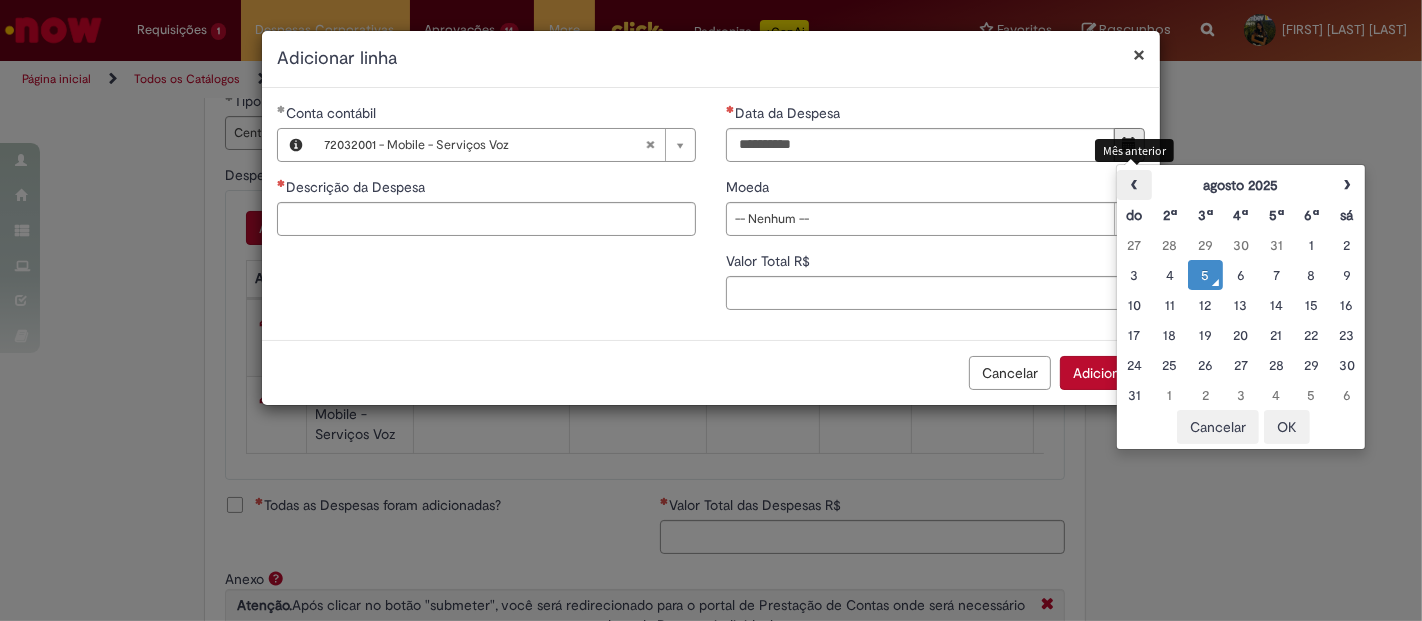 click on "‹" at bounding box center [1134, 185] 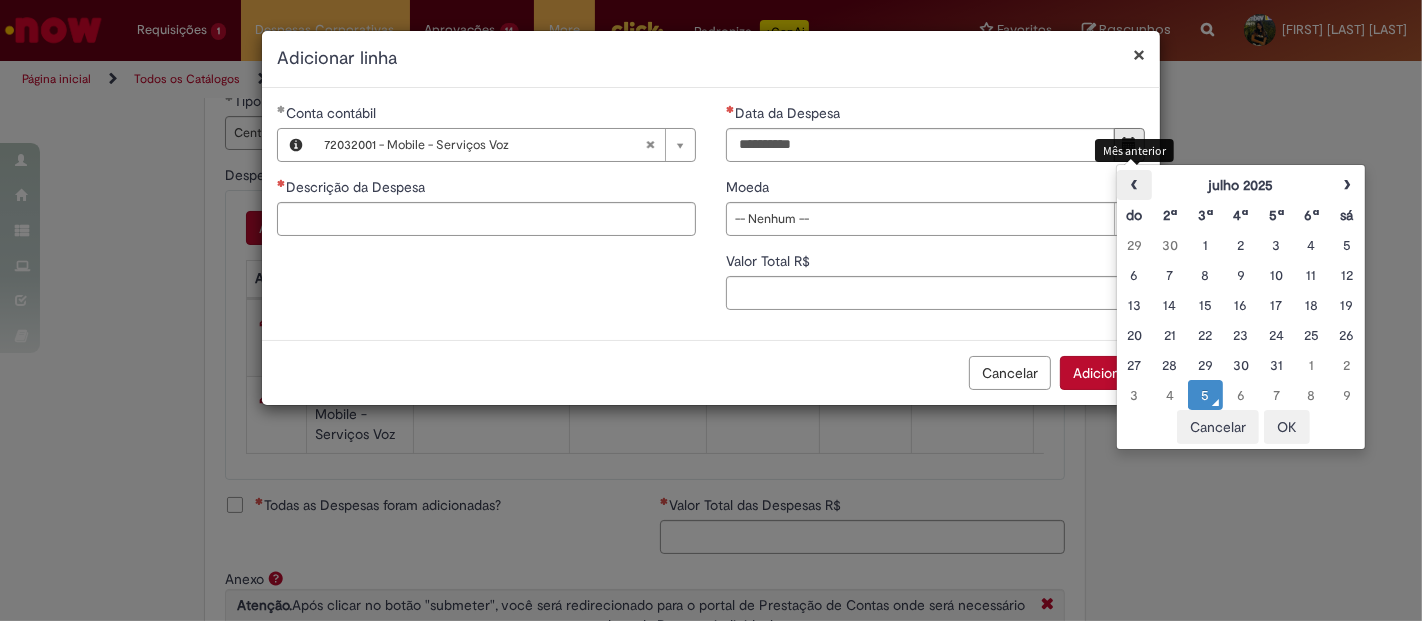 click on "‹" at bounding box center (1134, 185) 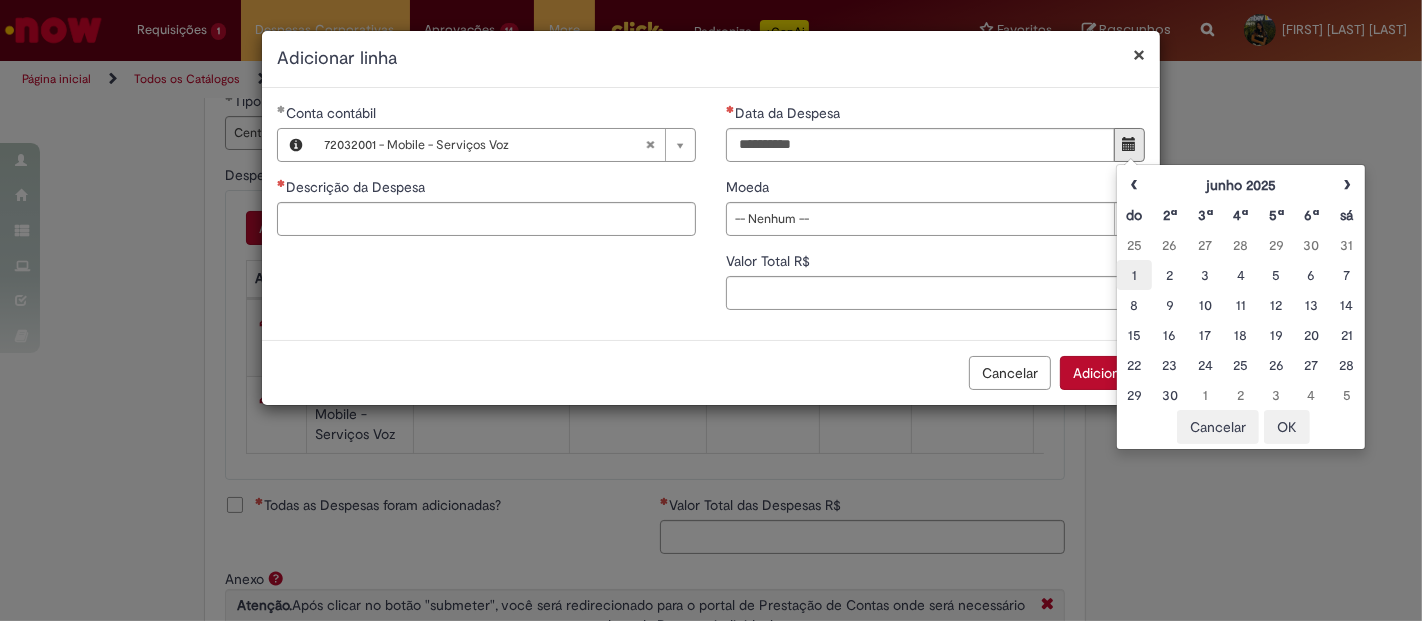 click on "1" at bounding box center [1134, 275] 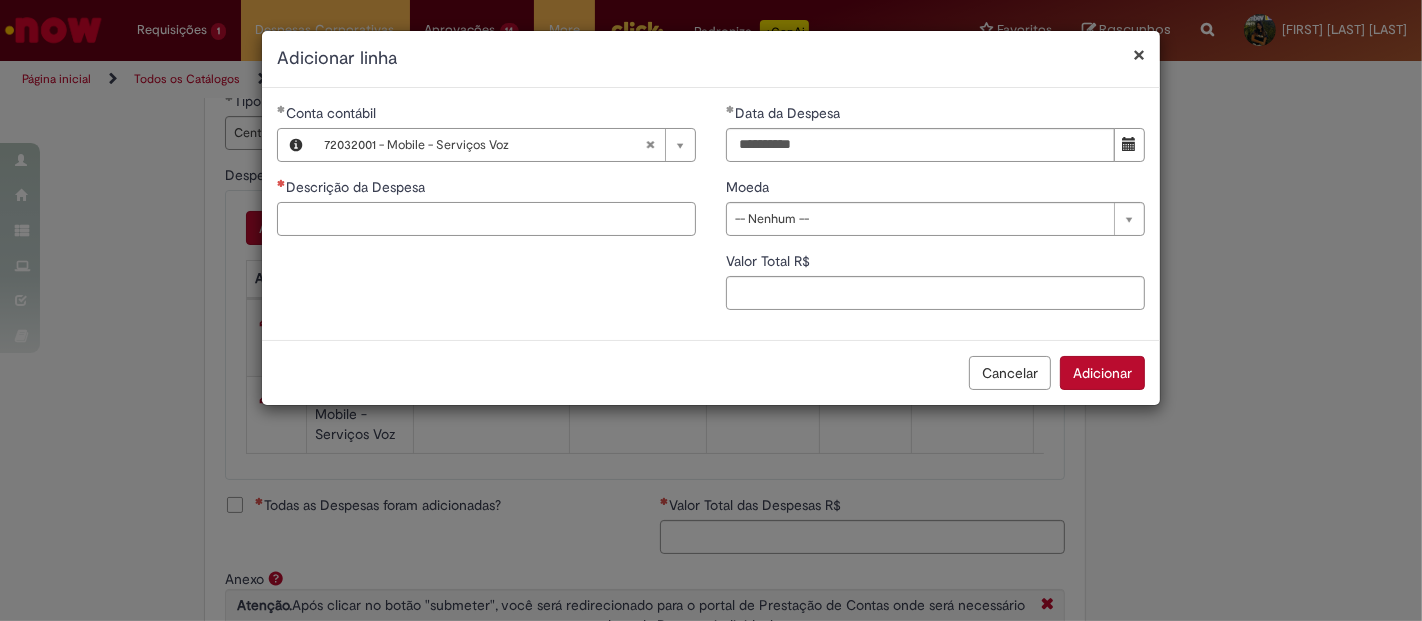 click on "Descrição da Despesa" at bounding box center [486, 219] 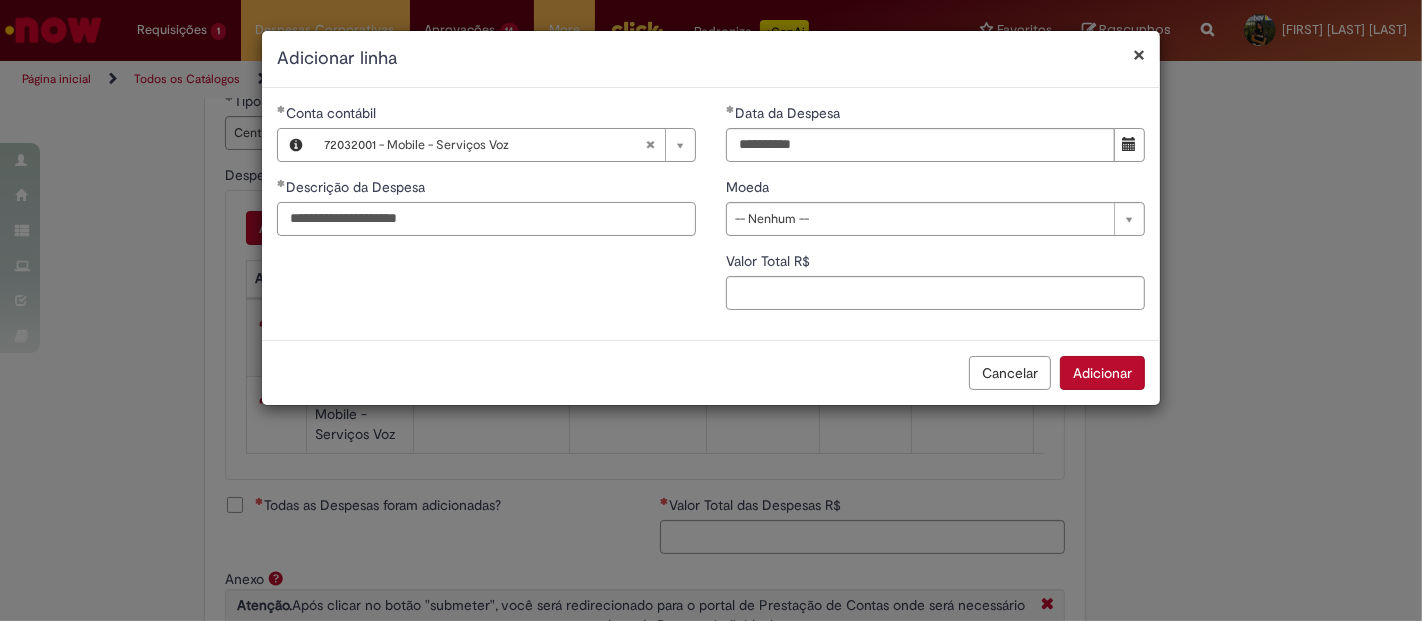 type on "**********" 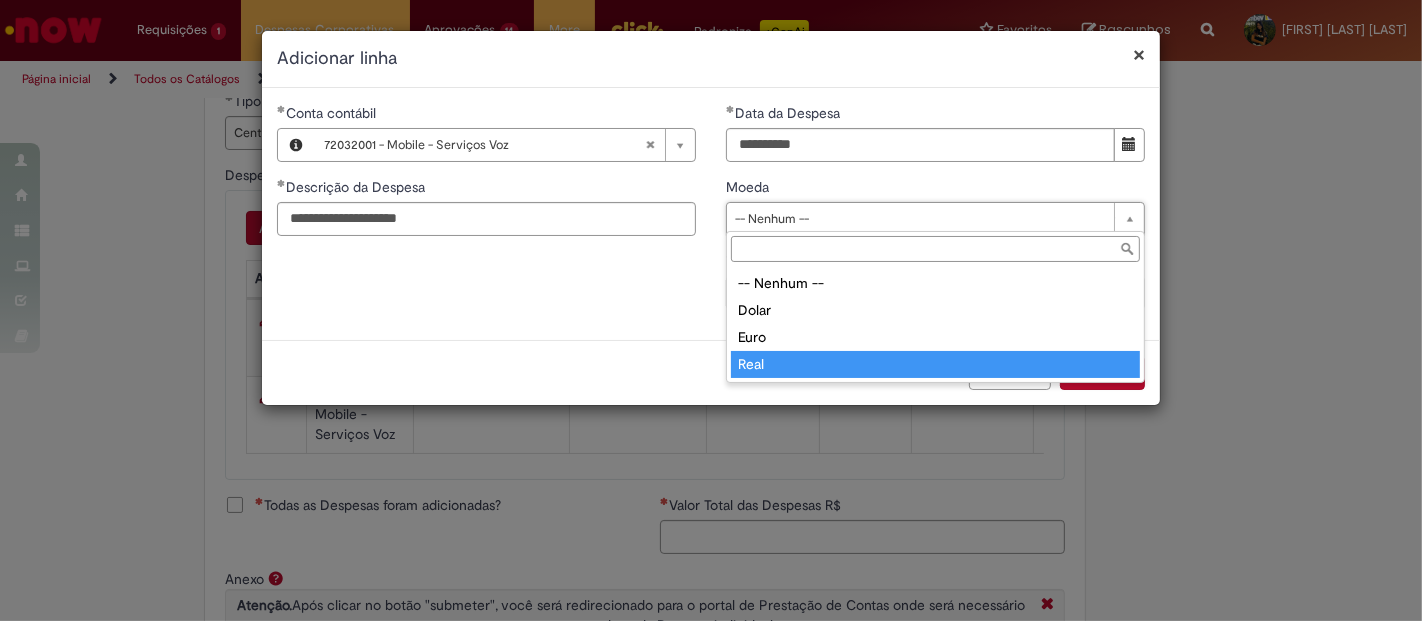 type on "****" 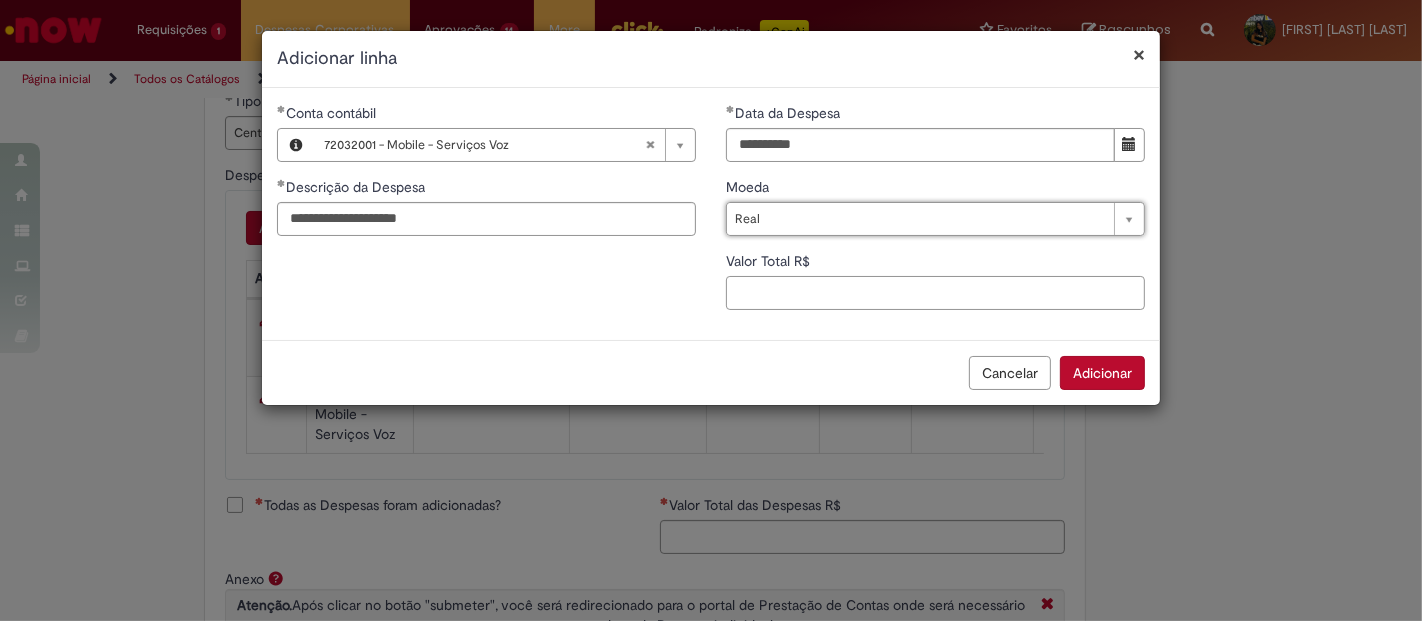 click on "Valor Total R$" at bounding box center (935, 293) 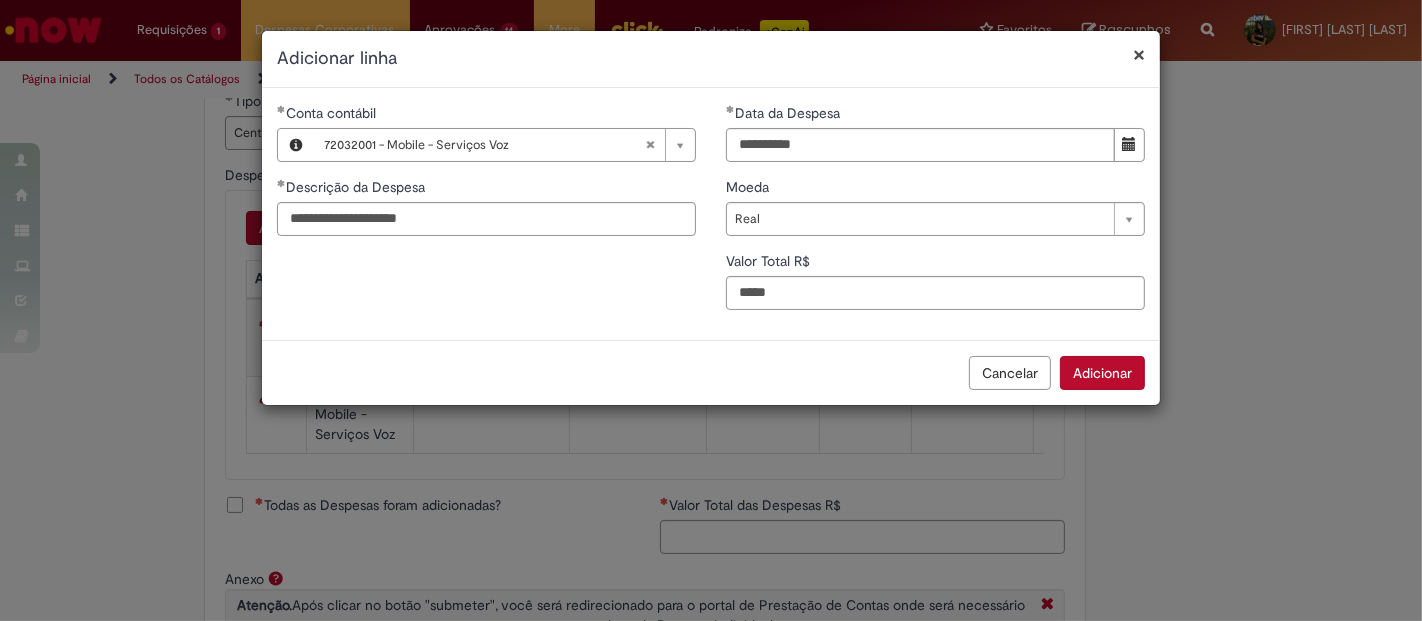 type on "*****" 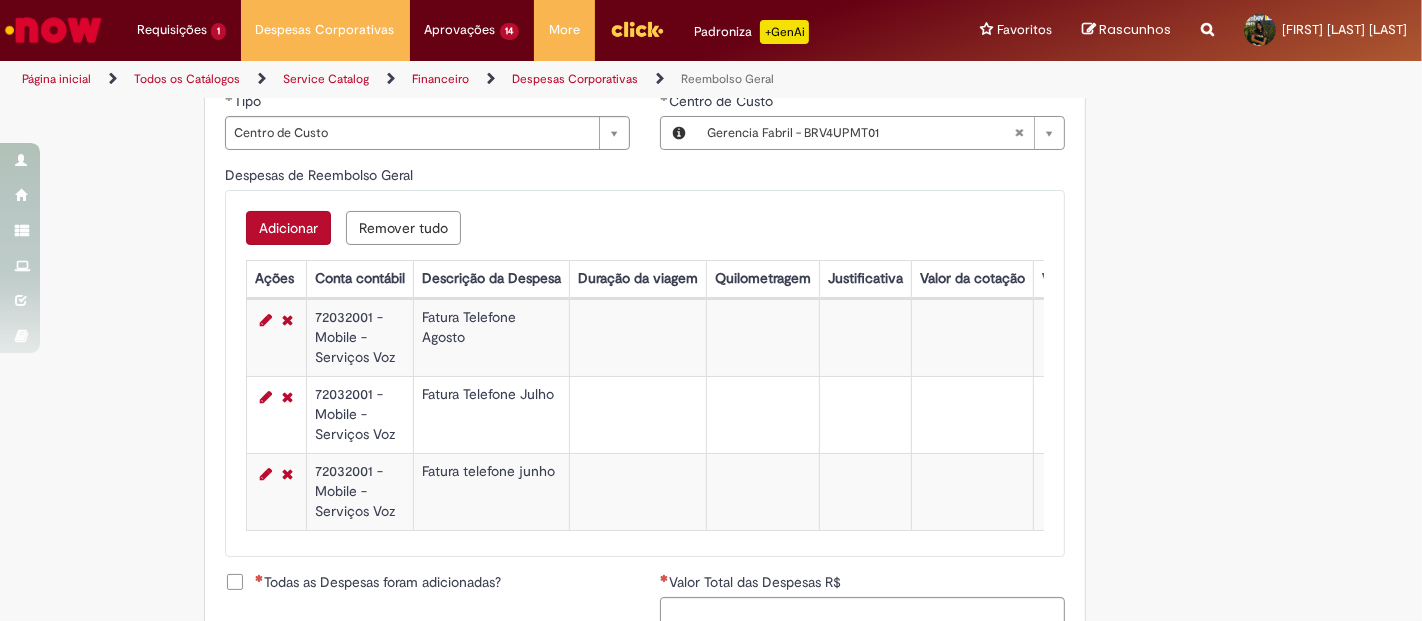 click on "Adicionar" at bounding box center [288, 228] 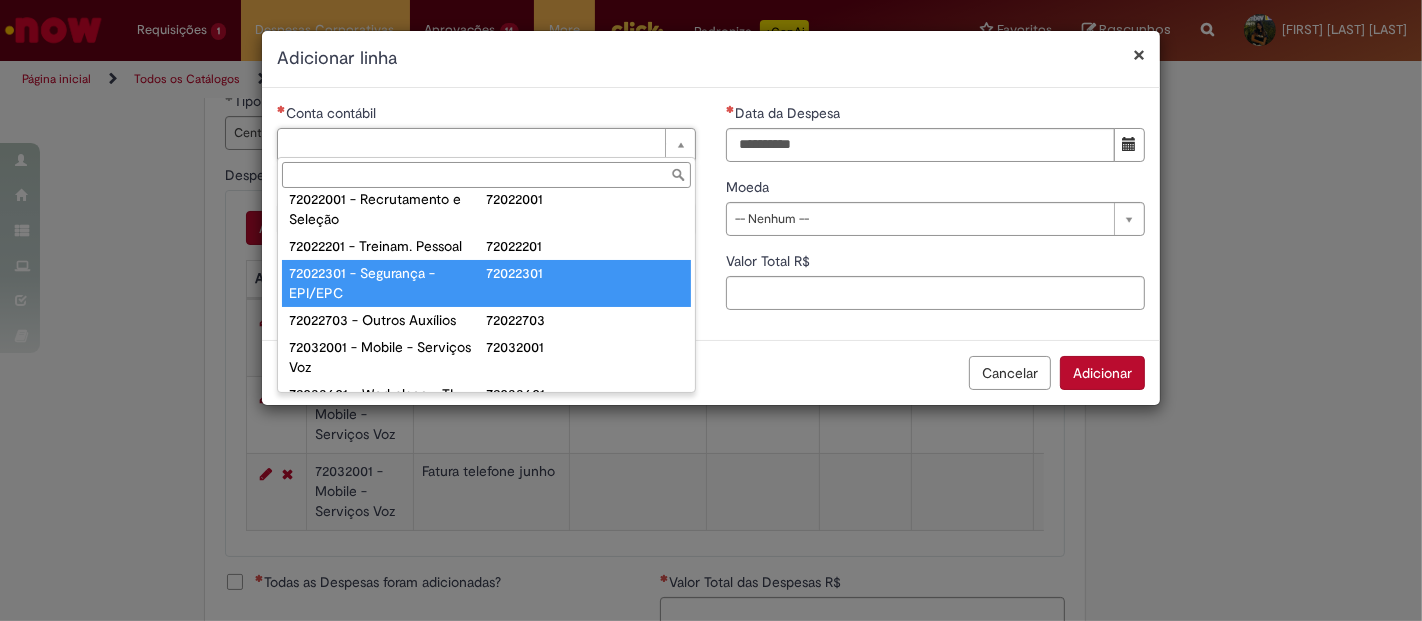 scroll, scrollTop: 116, scrollLeft: 0, axis: vertical 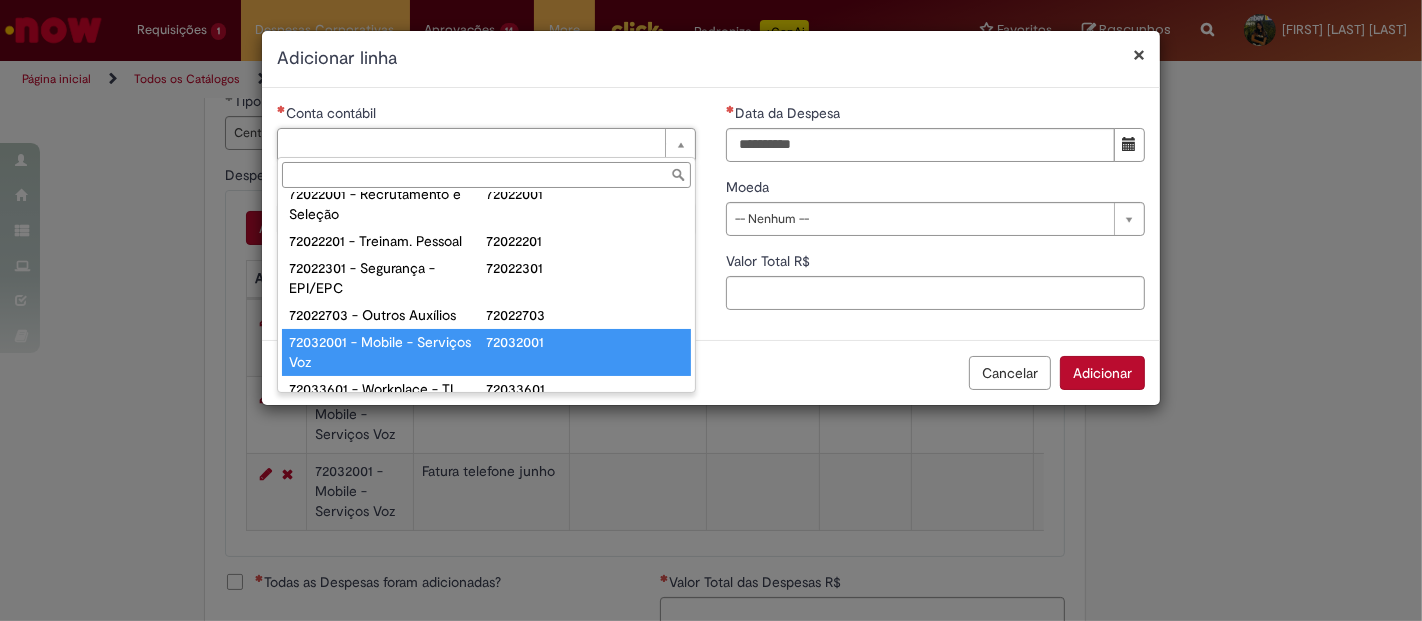 type on "**********" 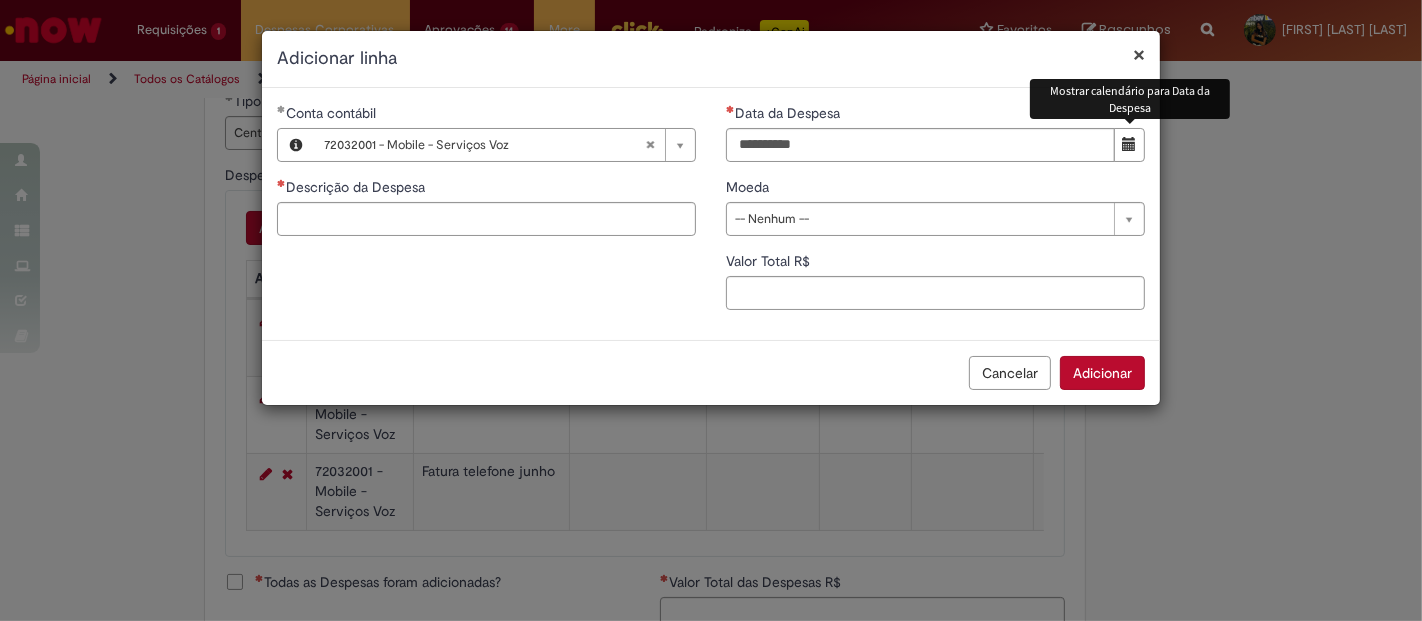 click at bounding box center [1130, 144] 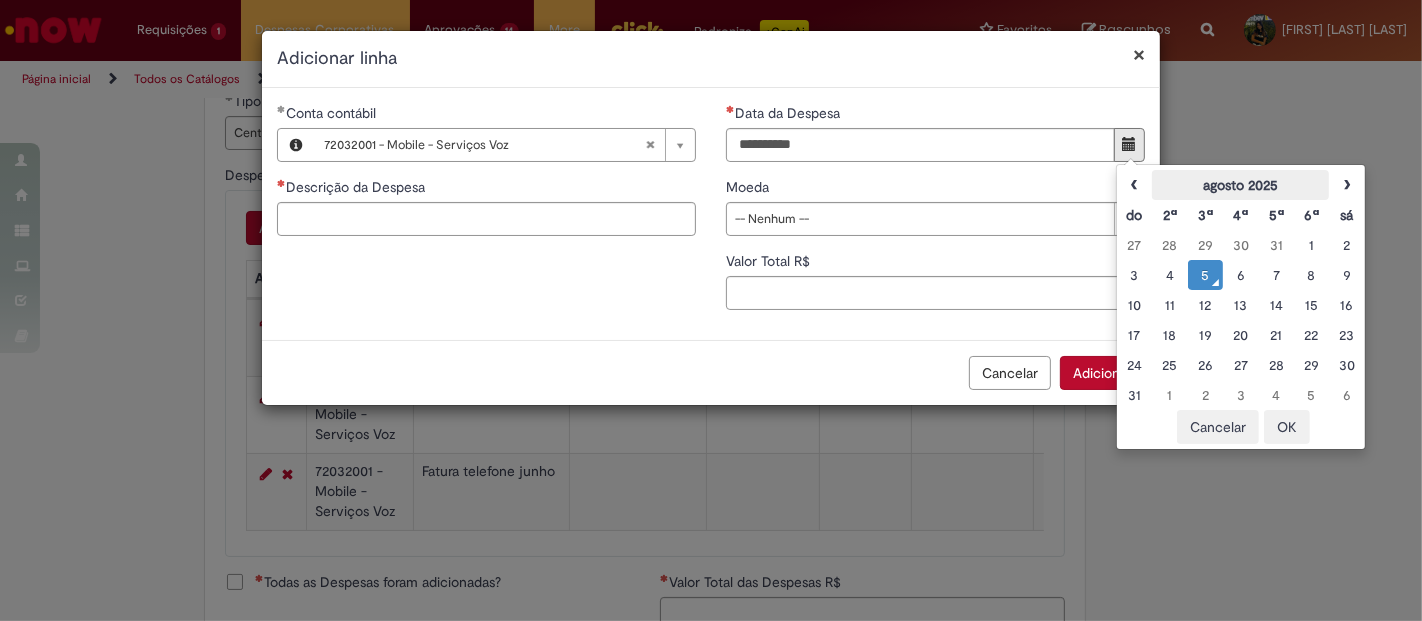 click on "‹" at bounding box center [1134, 185] 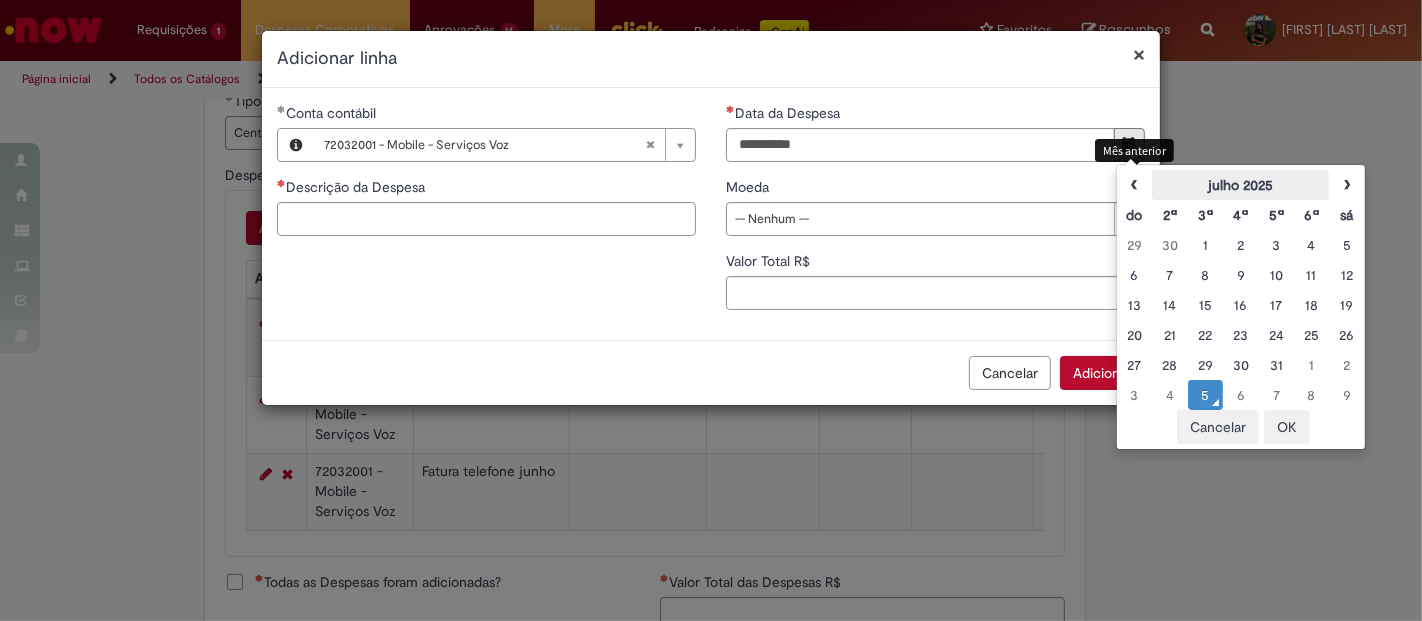 click on "‹" at bounding box center (1134, 185) 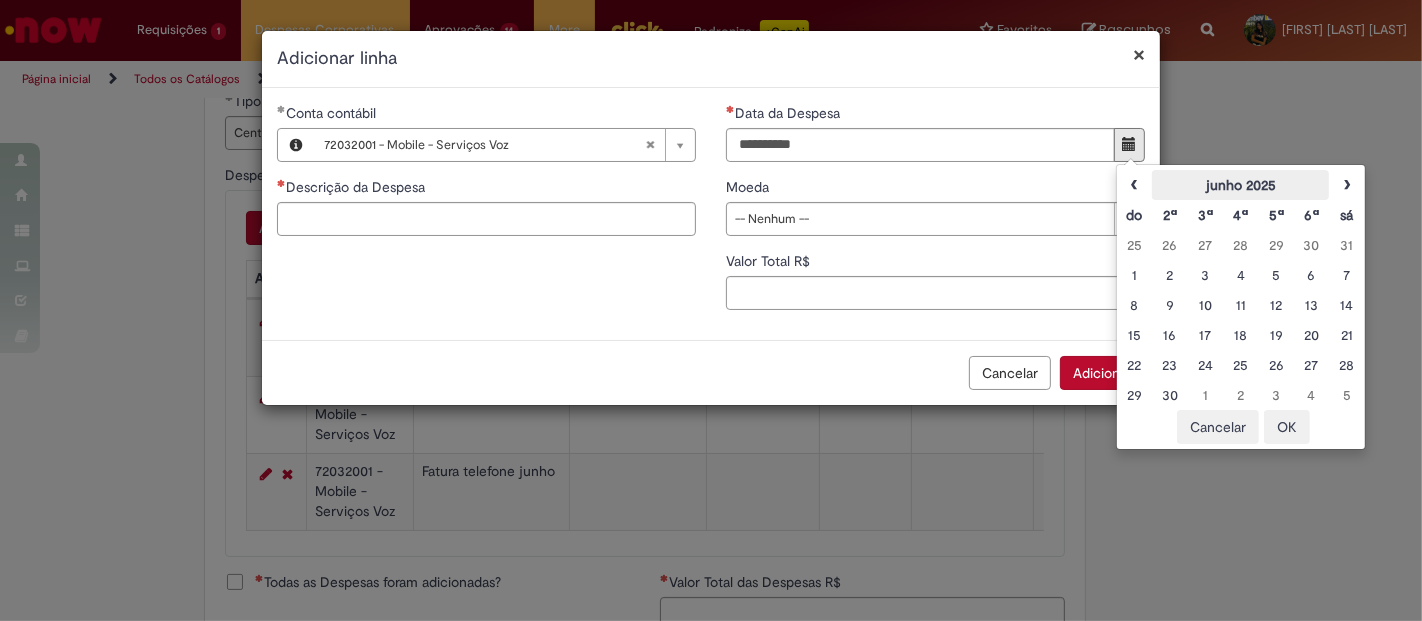 click on "‹" at bounding box center (1134, 185) 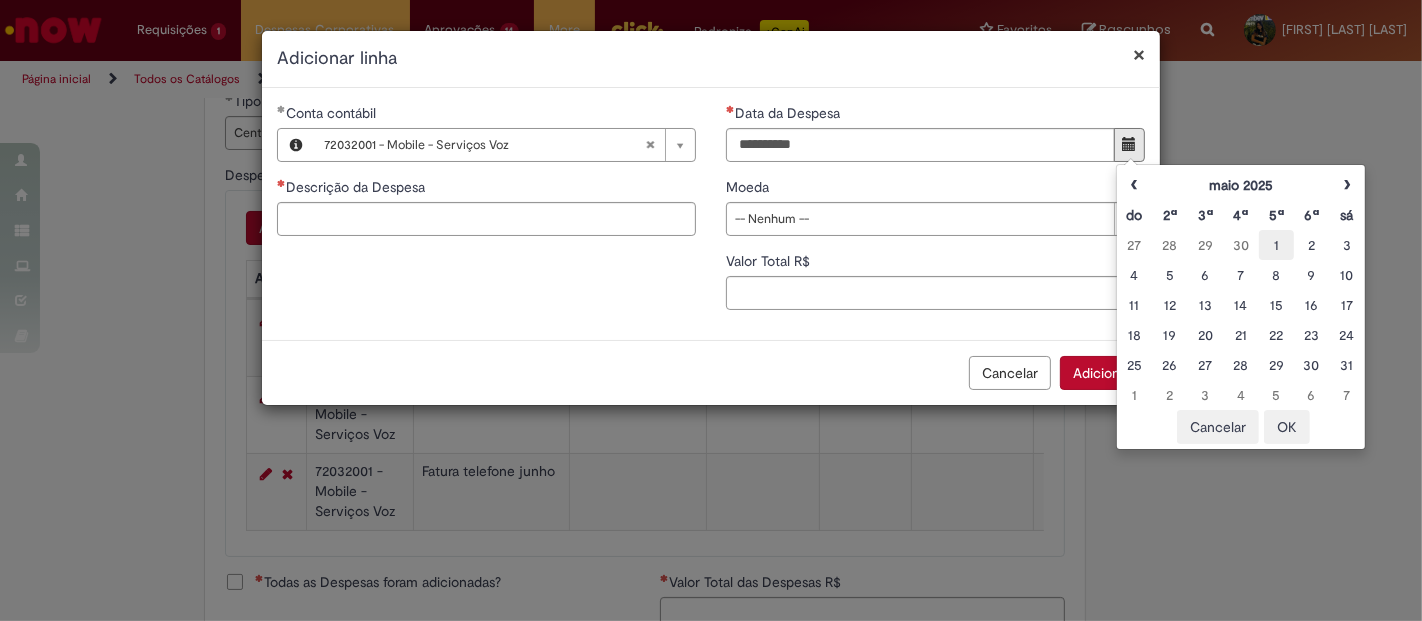click on "1" at bounding box center [1276, 245] 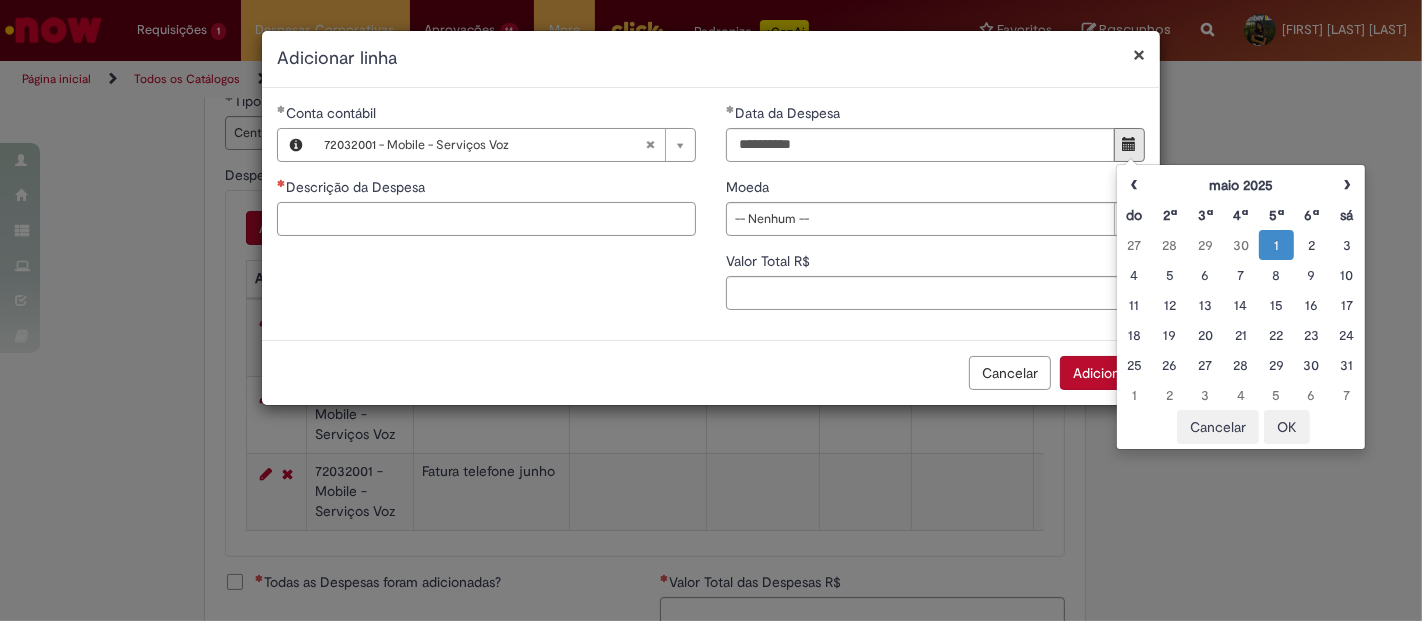 click on "Descrição da Despesa" at bounding box center [486, 219] 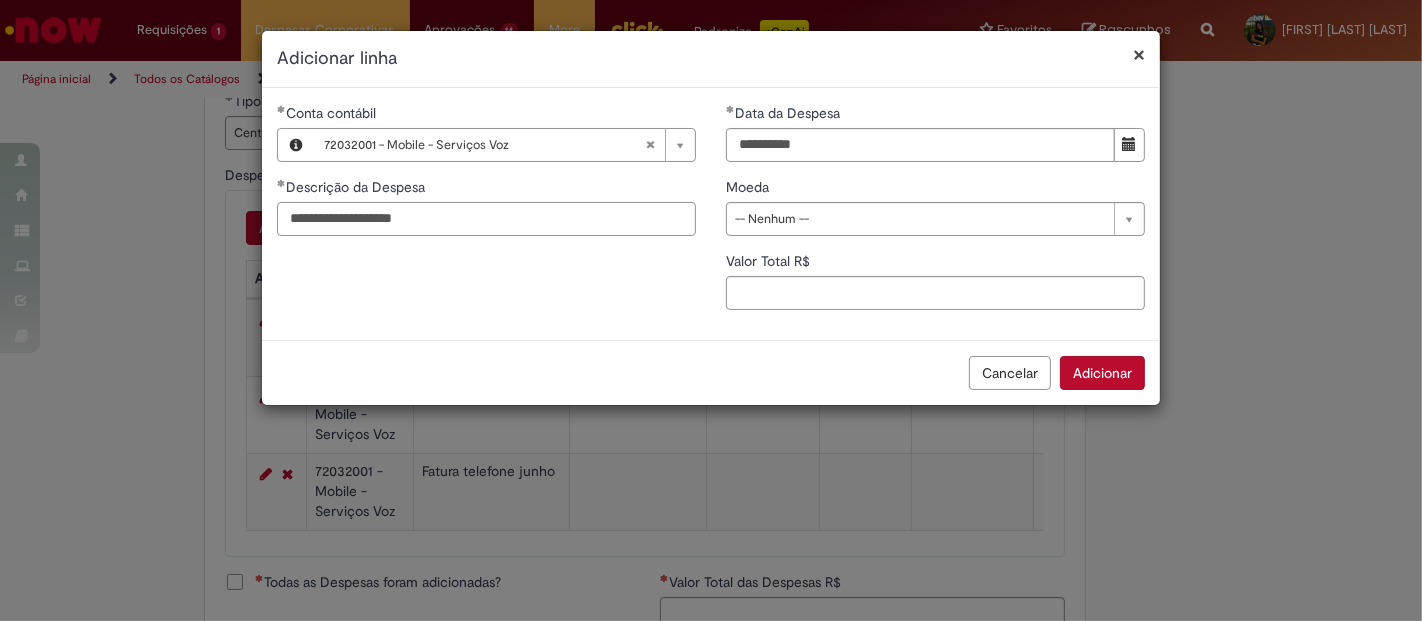 type on "**********" 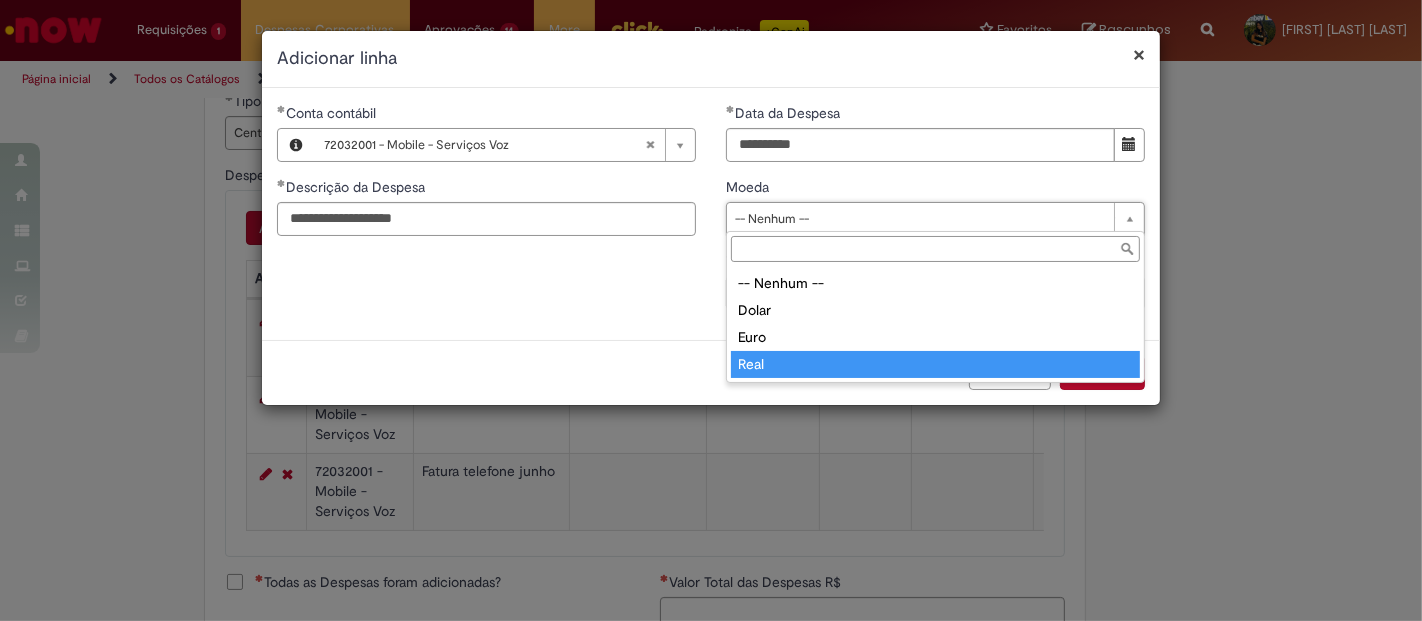type on "****" 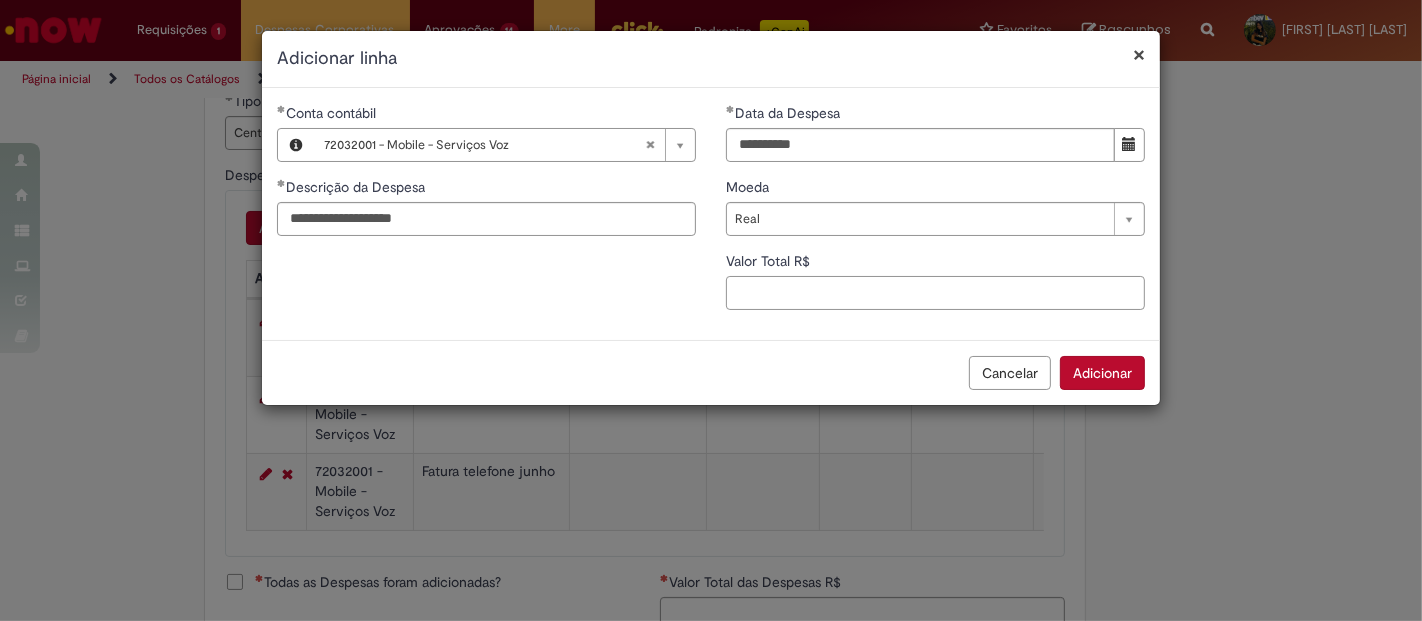 click on "Valor Total R$" at bounding box center [935, 293] 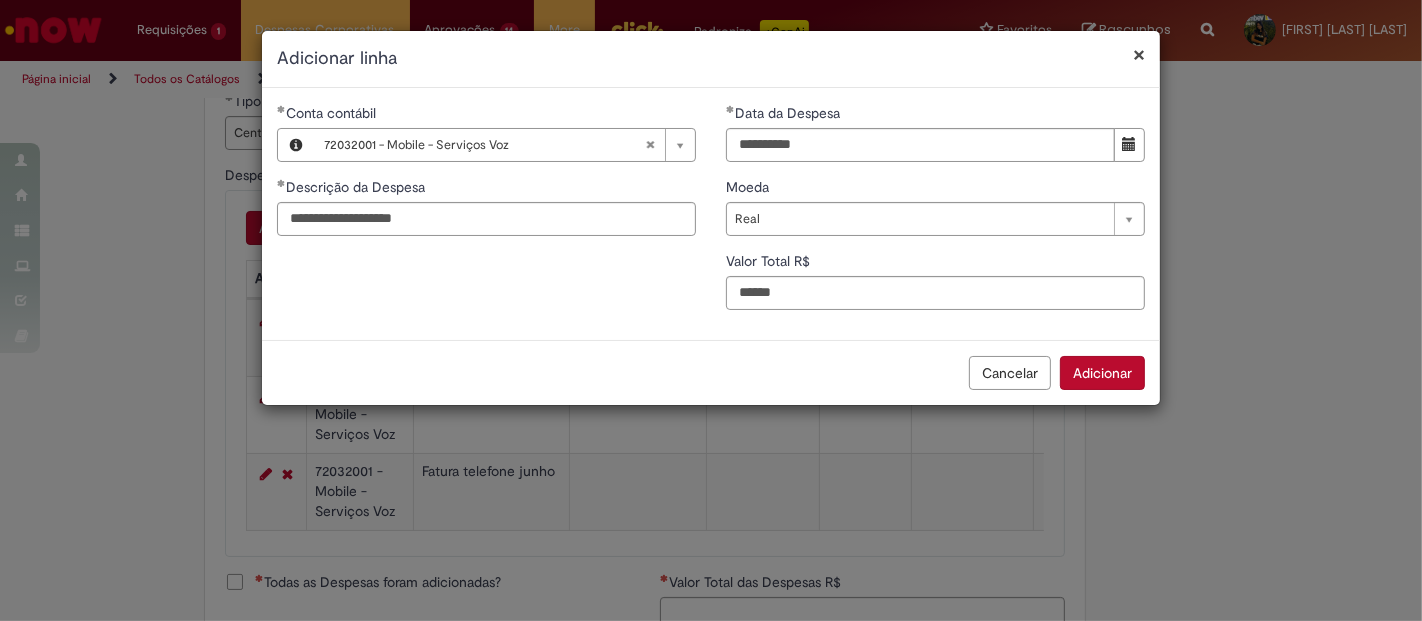 type on "******" 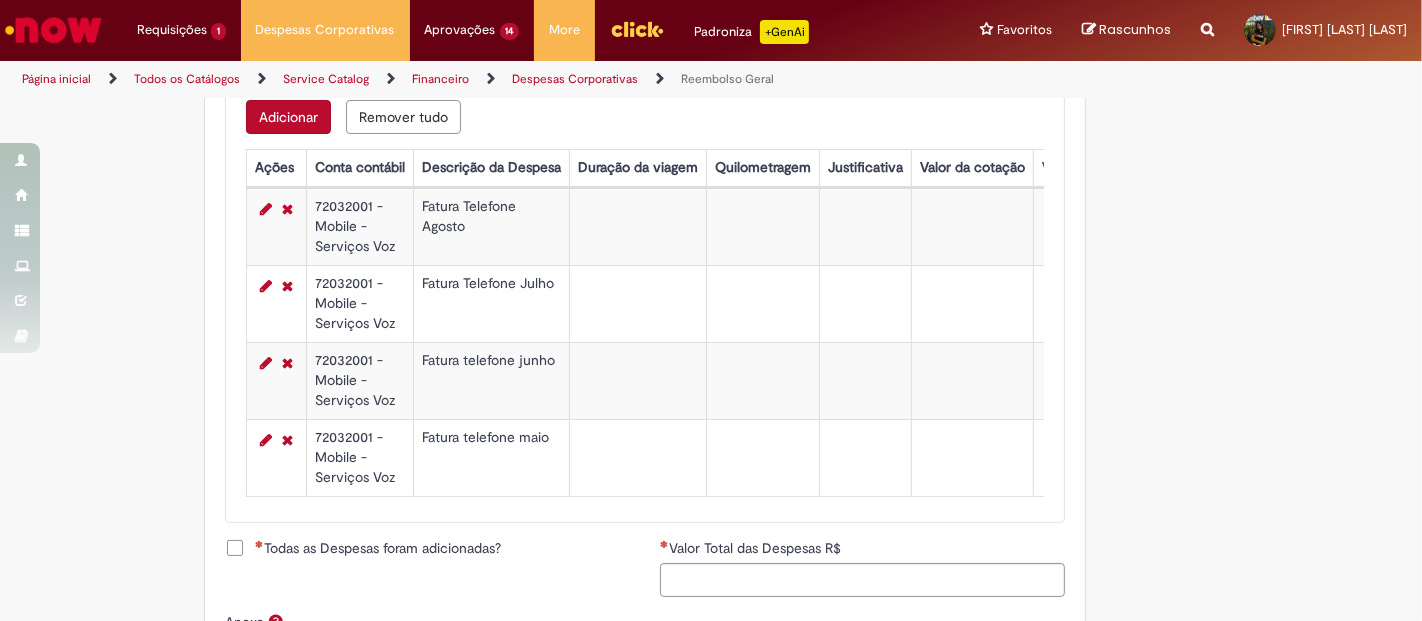scroll, scrollTop: 1000, scrollLeft: 0, axis: vertical 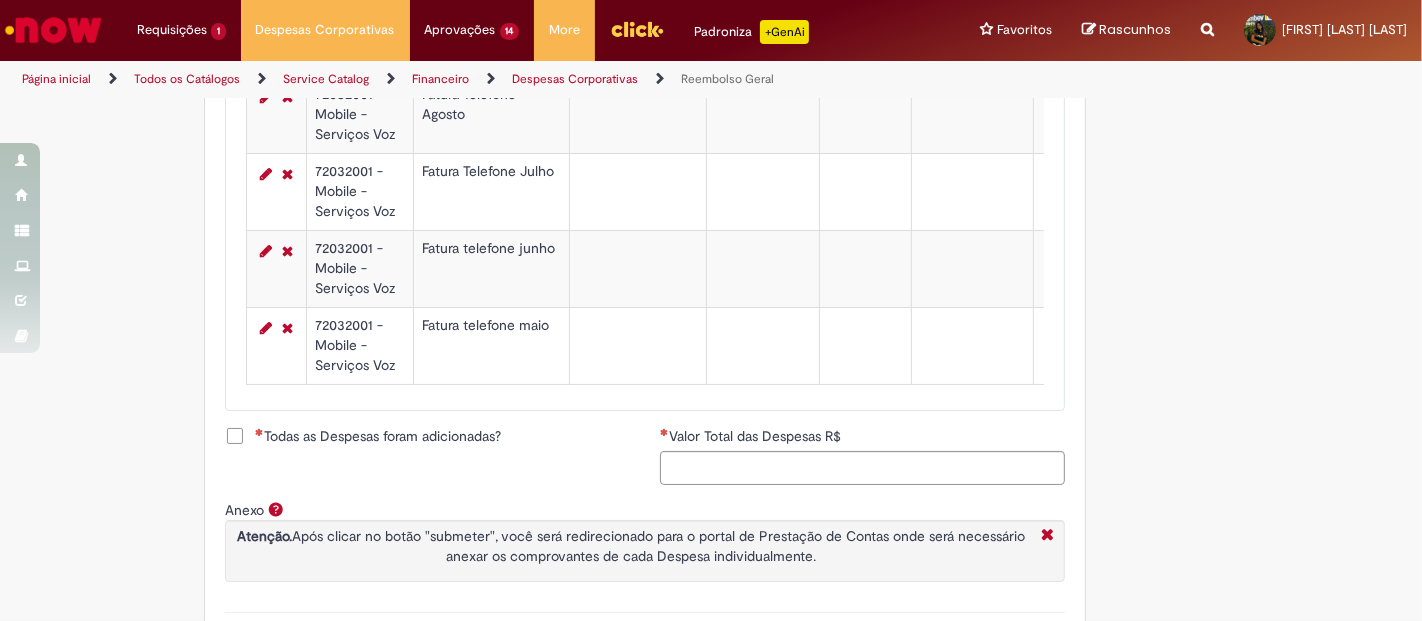 click on "Todas as Despesas foram adicionadas?" at bounding box center (378, 436) 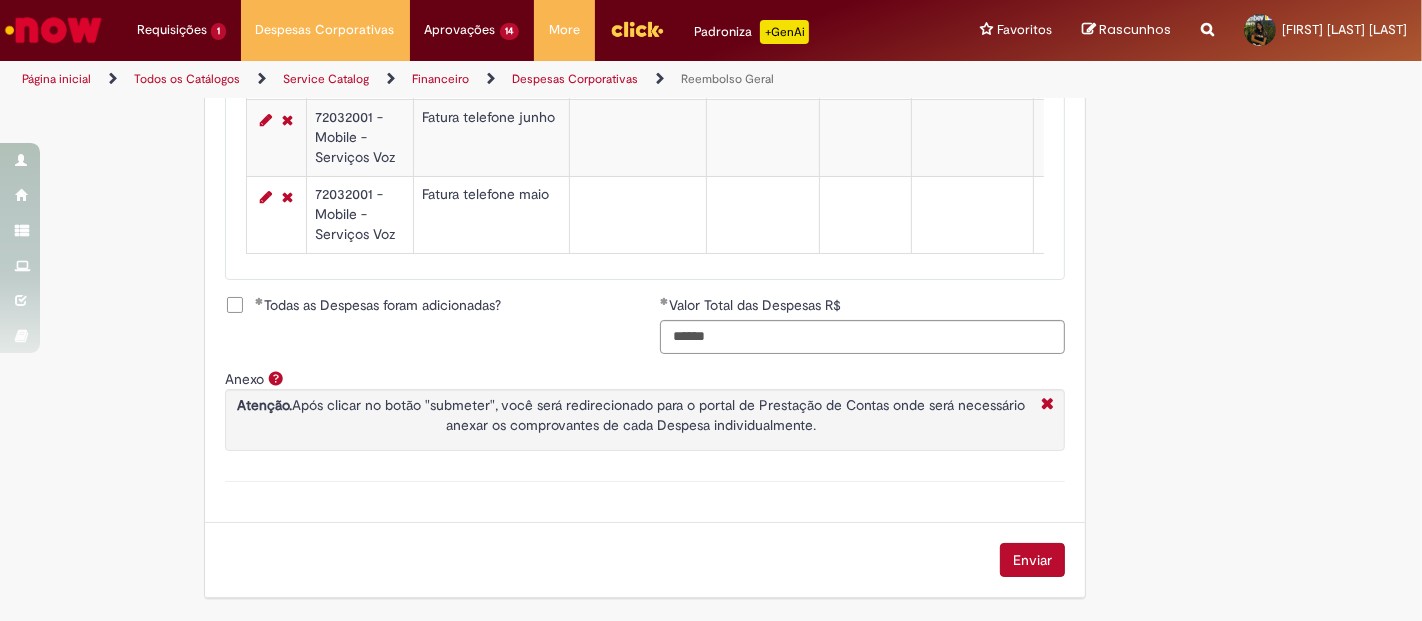 scroll, scrollTop: 1139, scrollLeft: 0, axis: vertical 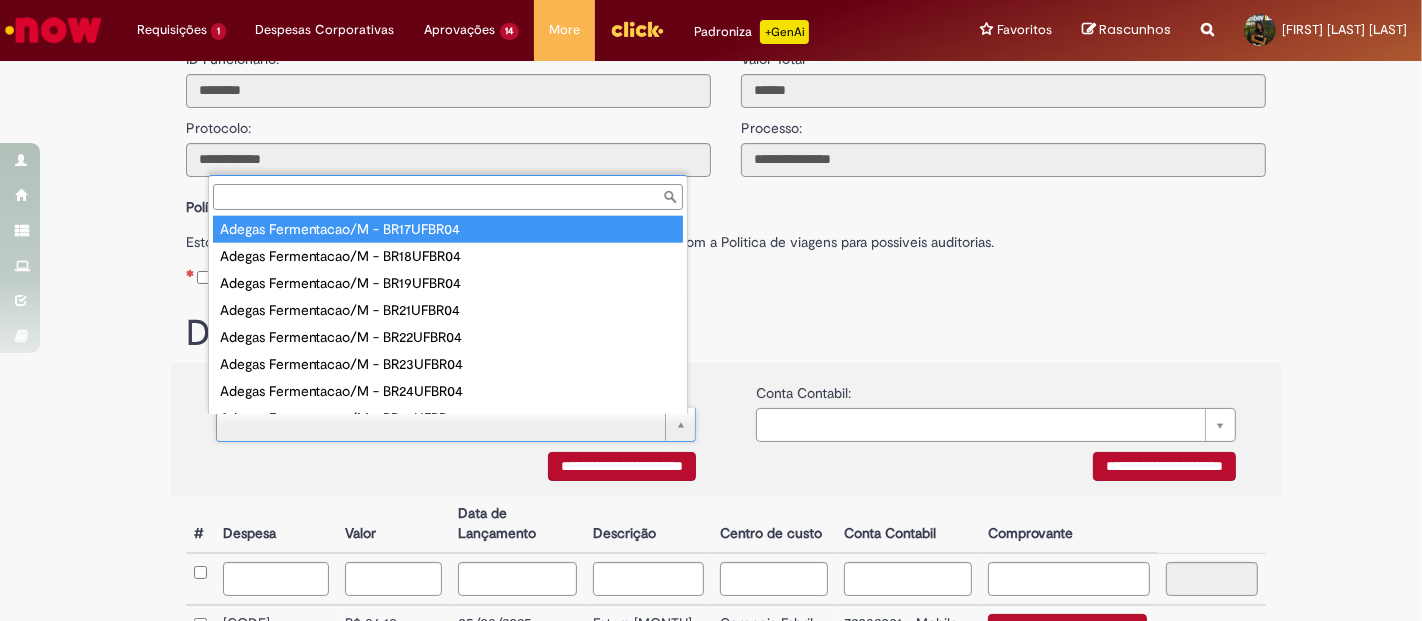 click at bounding box center (448, 197) 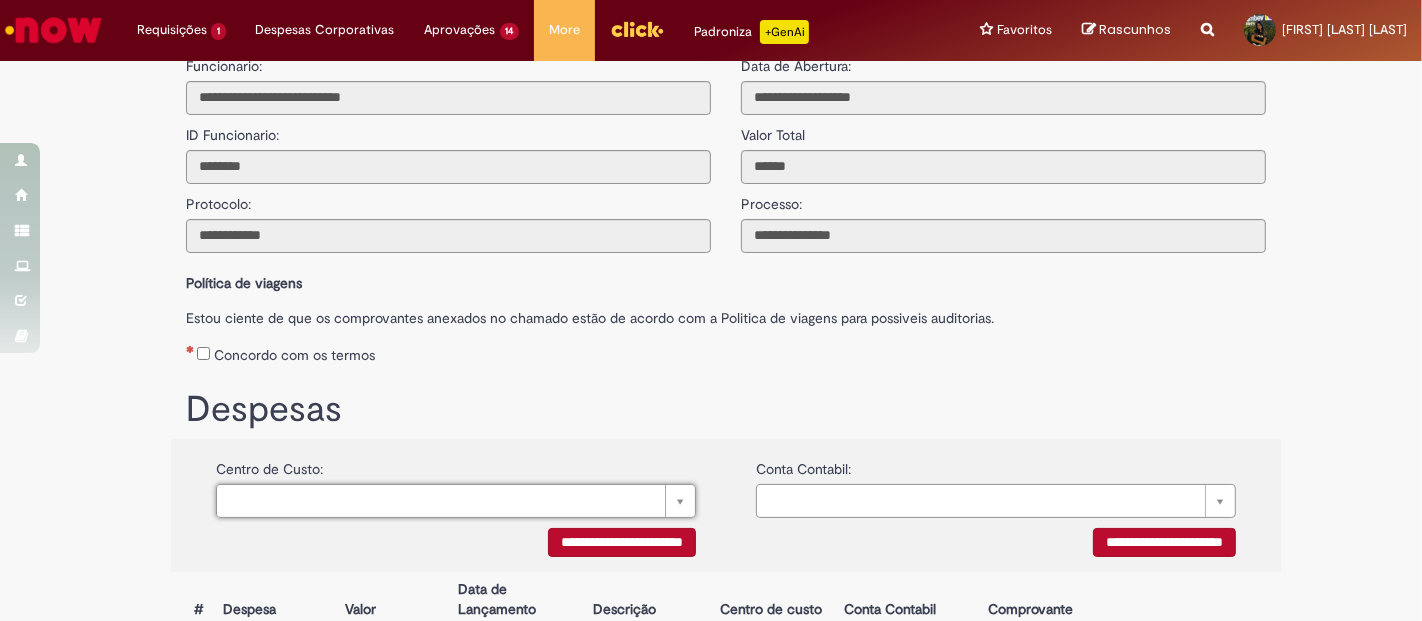scroll, scrollTop: 0, scrollLeft: 0, axis: both 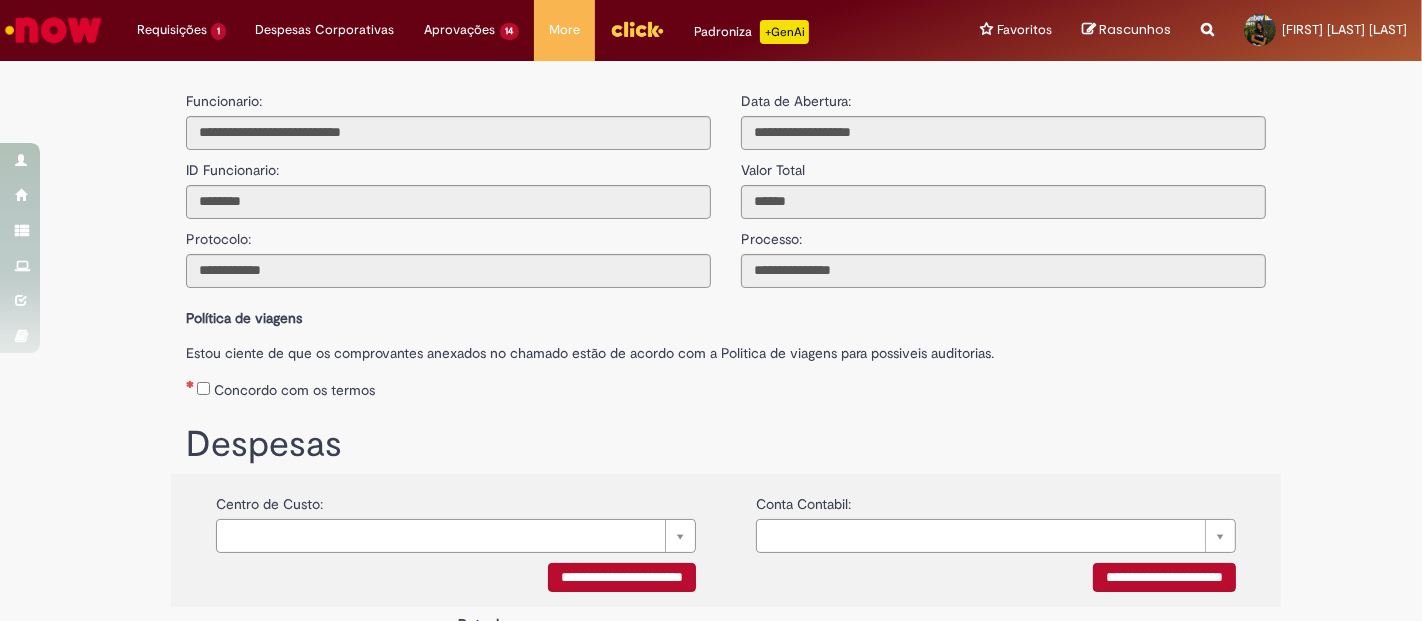 click on "Concordo com os termos" at bounding box center (294, 390) 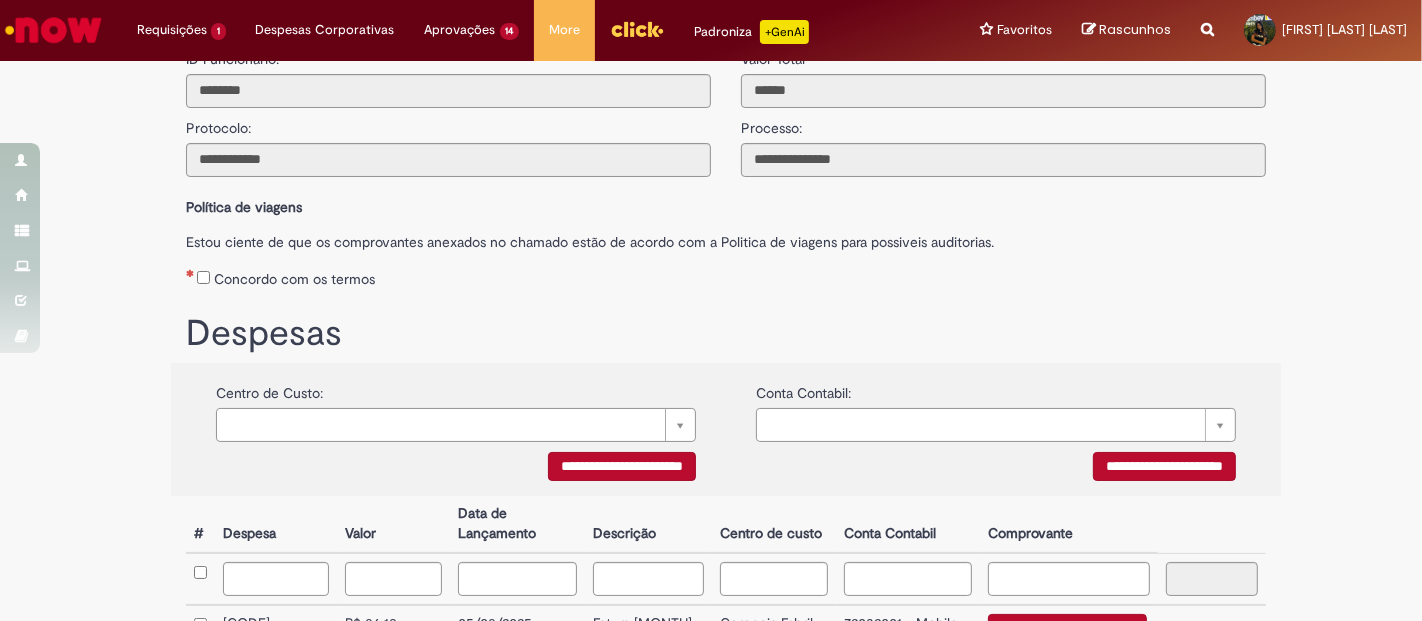 scroll, scrollTop: 0, scrollLeft: 0, axis: both 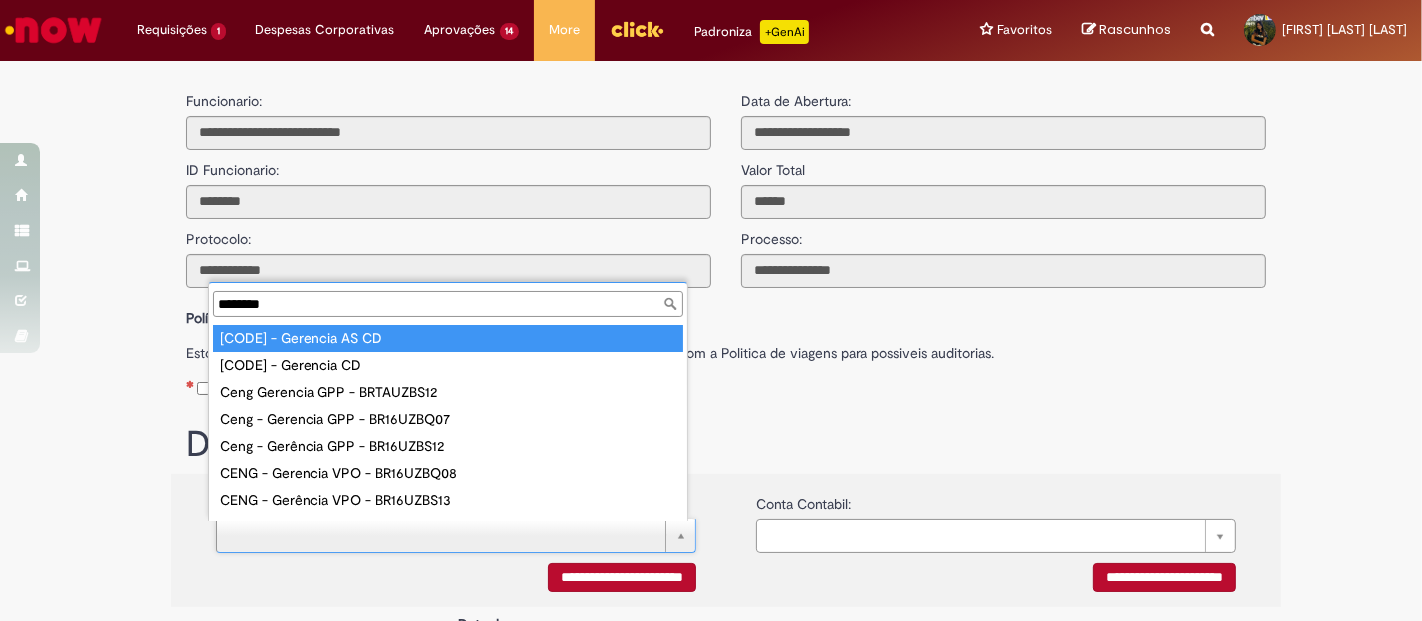drag, startPoint x: 367, startPoint y: 301, endPoint x: 125, endPoint y: 281, distance: 242.82504 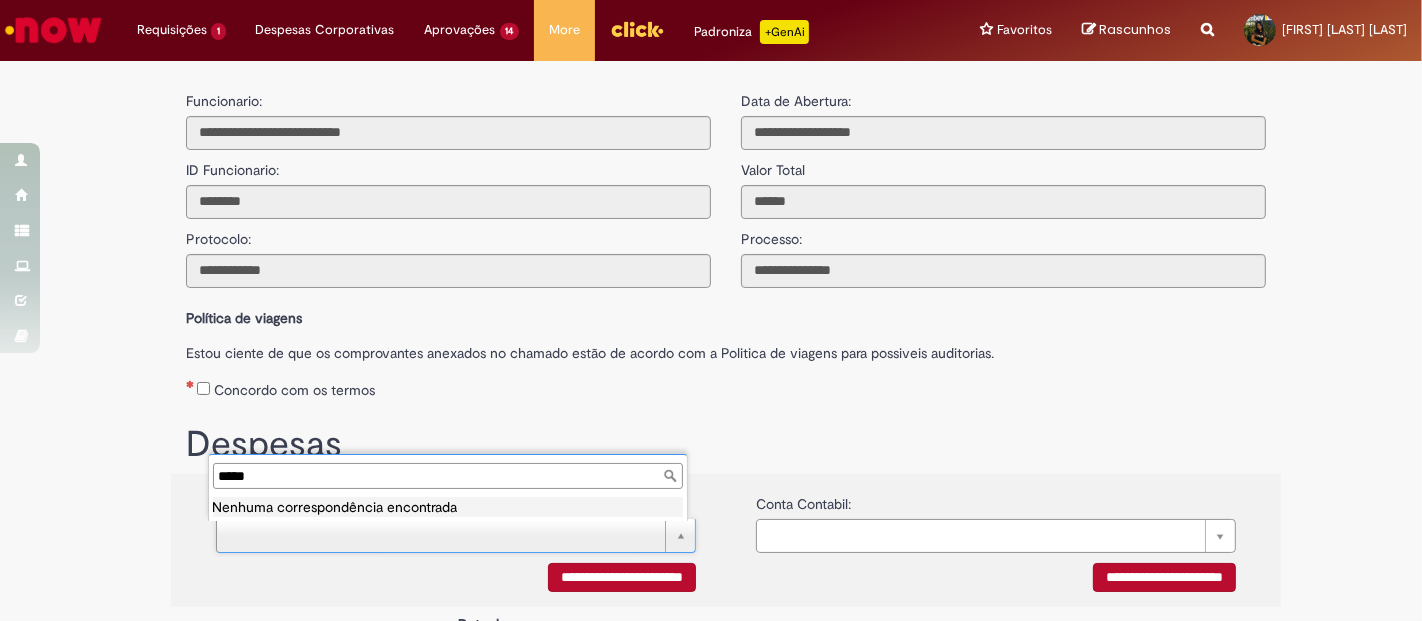drag, startPoint x: 281, startPoint y: 469, endPoint x: 45, endPoint y: 436, distance: 238.29604 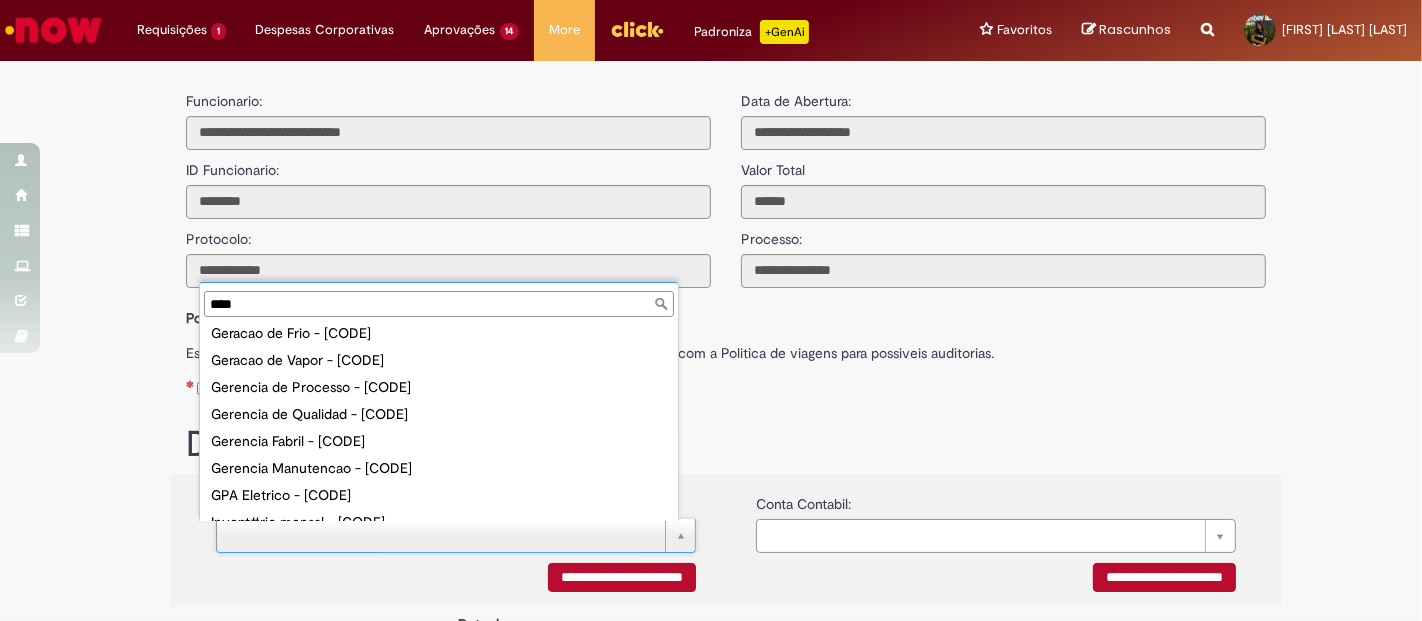scroll, scrollTop: 888, scrollLeft: 0, axis: vertical 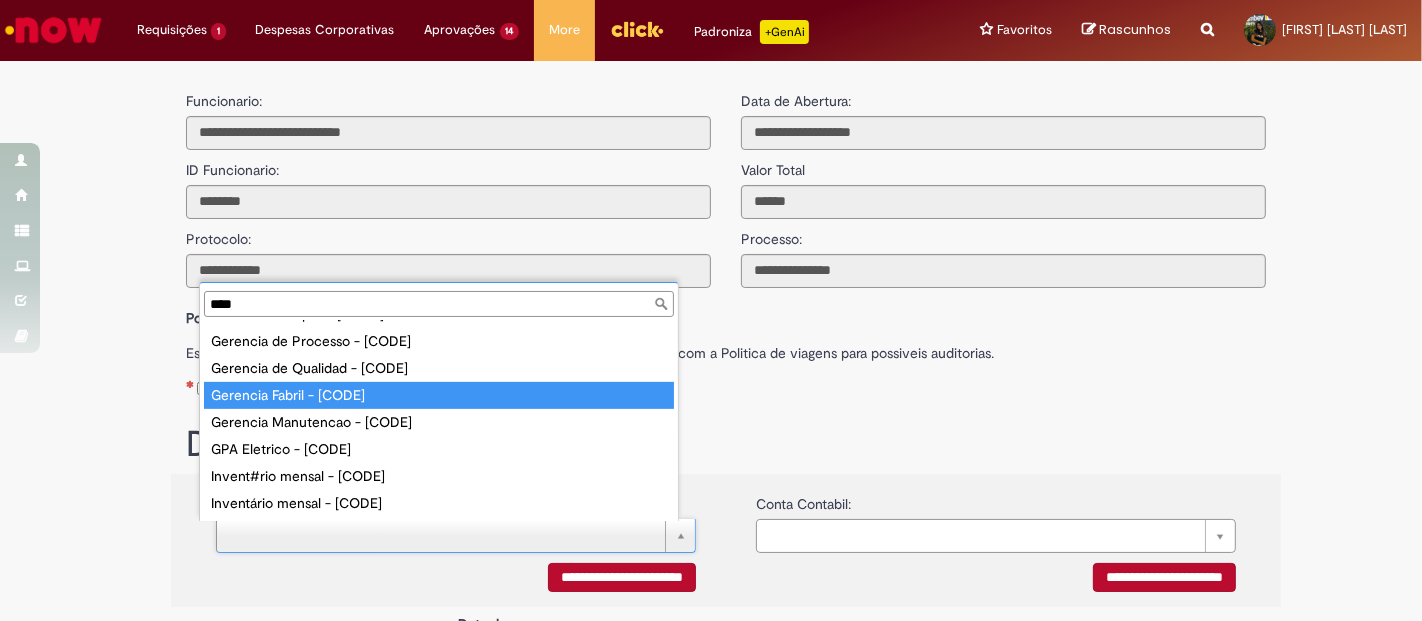 type on "****" 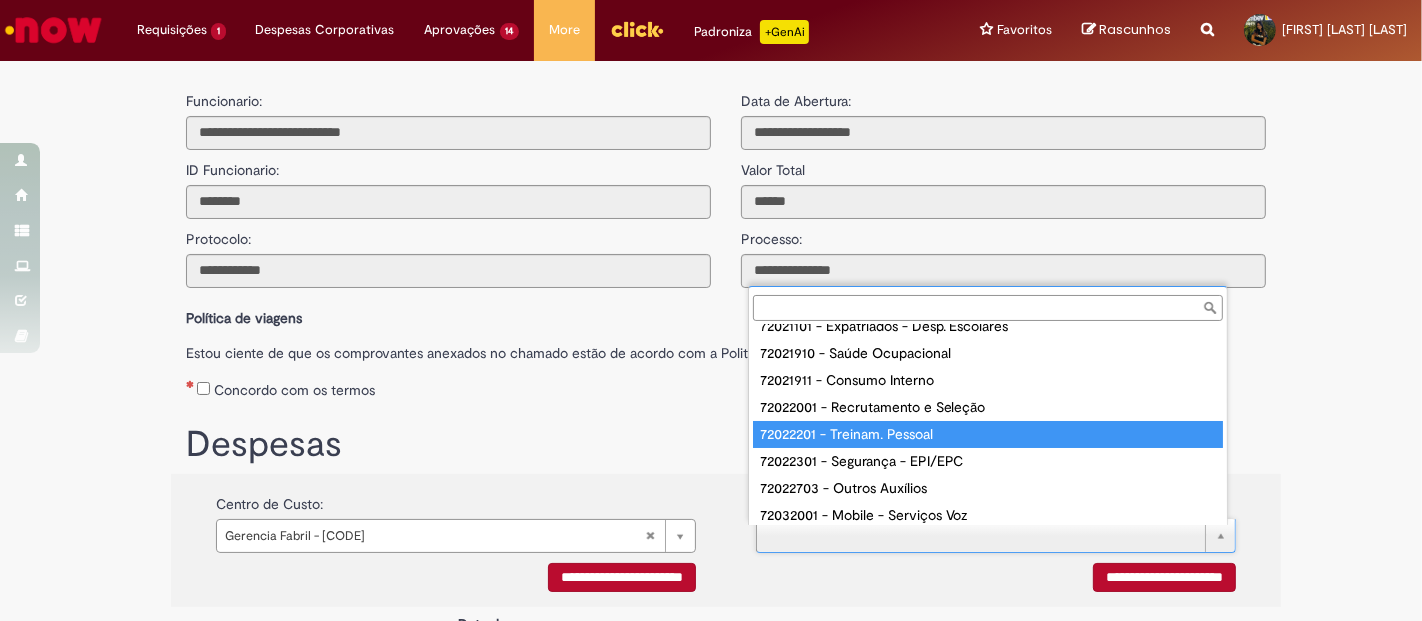 scroll, scrollTop: 127, scrollLeft: 0, axis: vertical 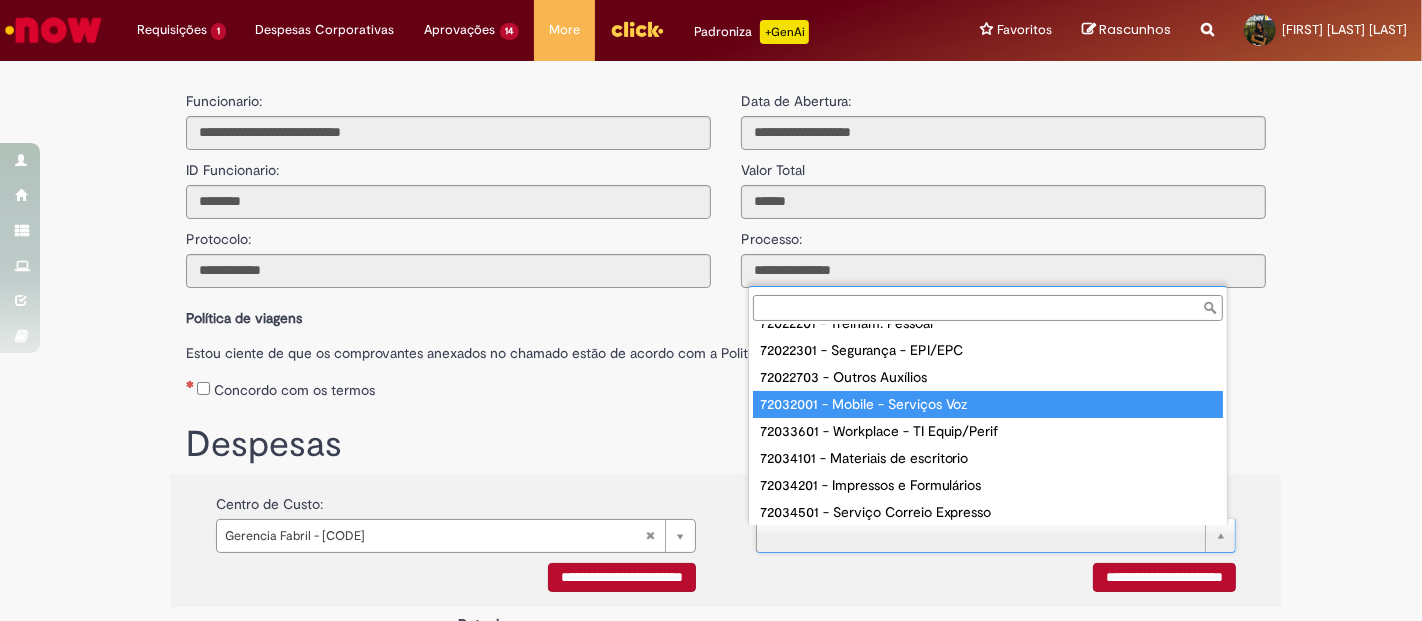 type on "**********" 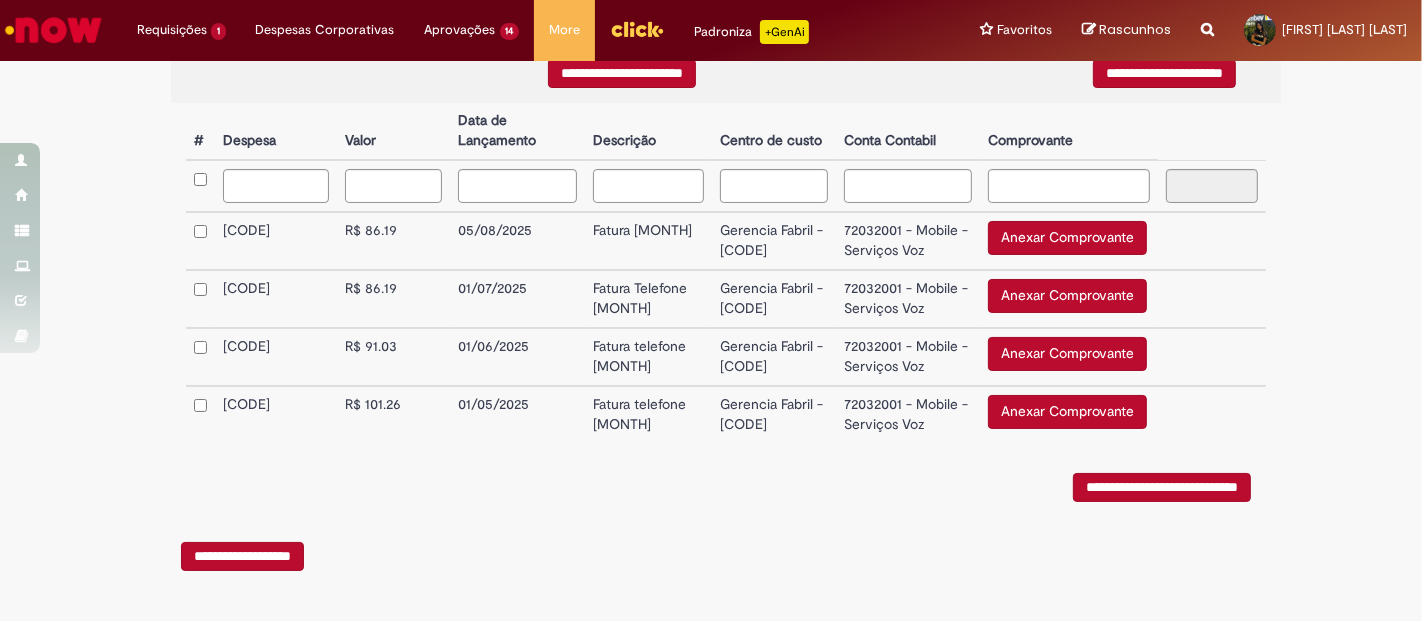 scroll, scrollTop: 588, scrollLeft: 0, axis: vertical 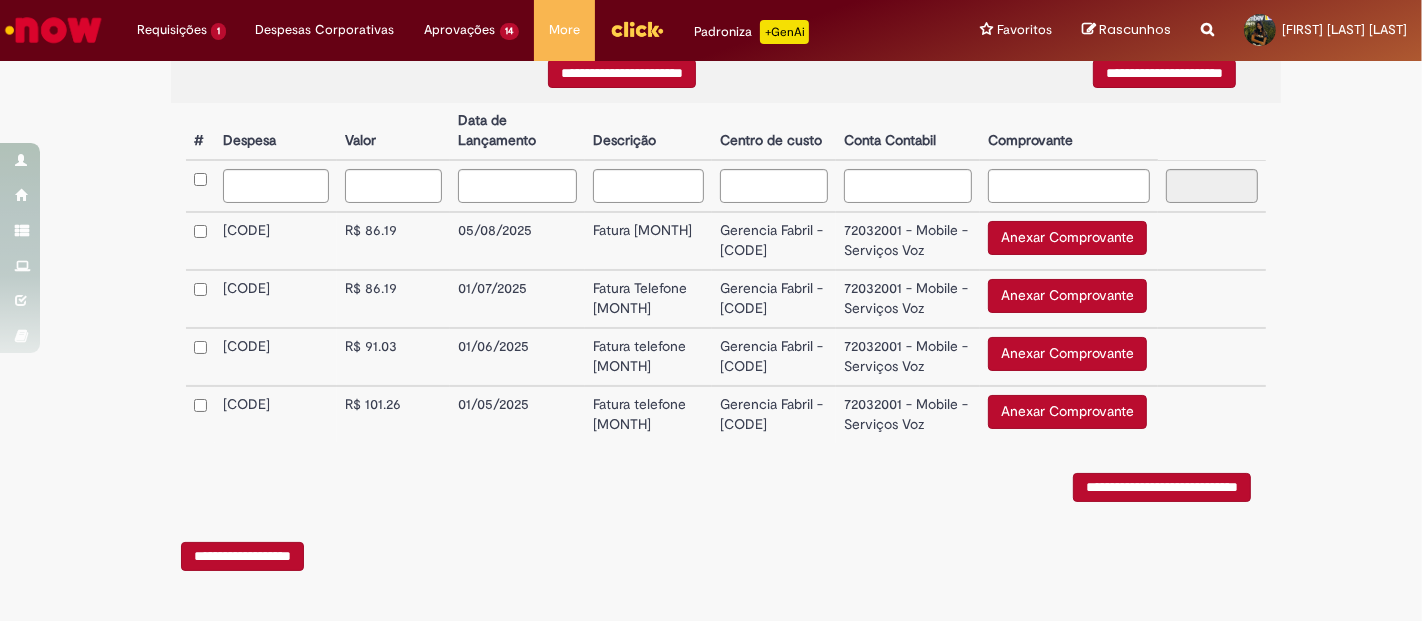 click on "**********" at bounding box center (1162, 487) 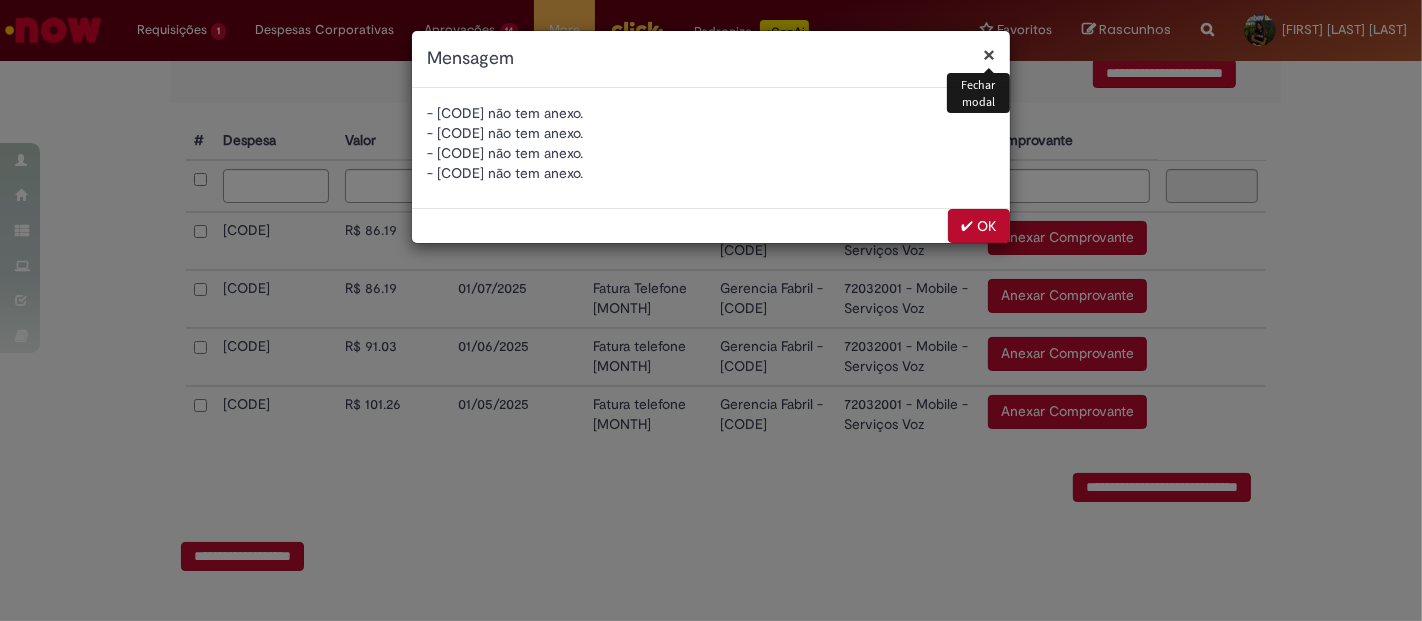 scroll, scrollTop: 0, scrollLeft: 0, axis: both 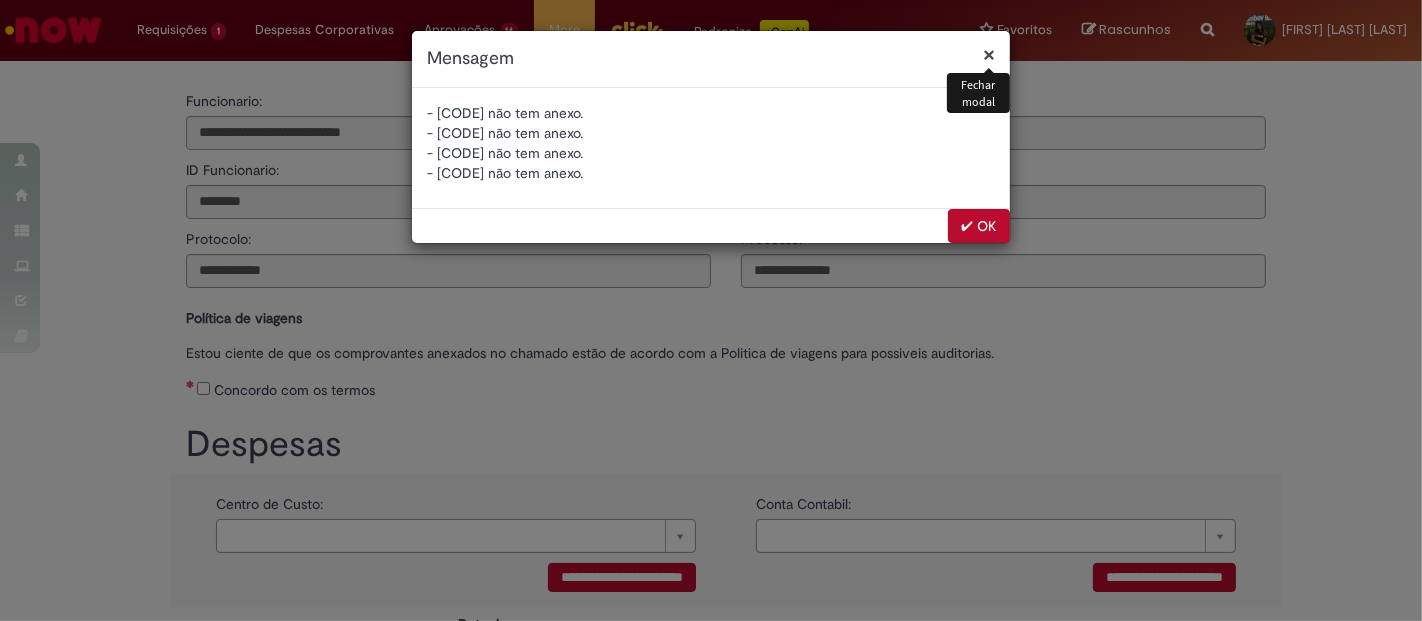 click on "✔ OK" at bounding box center (979, 226) 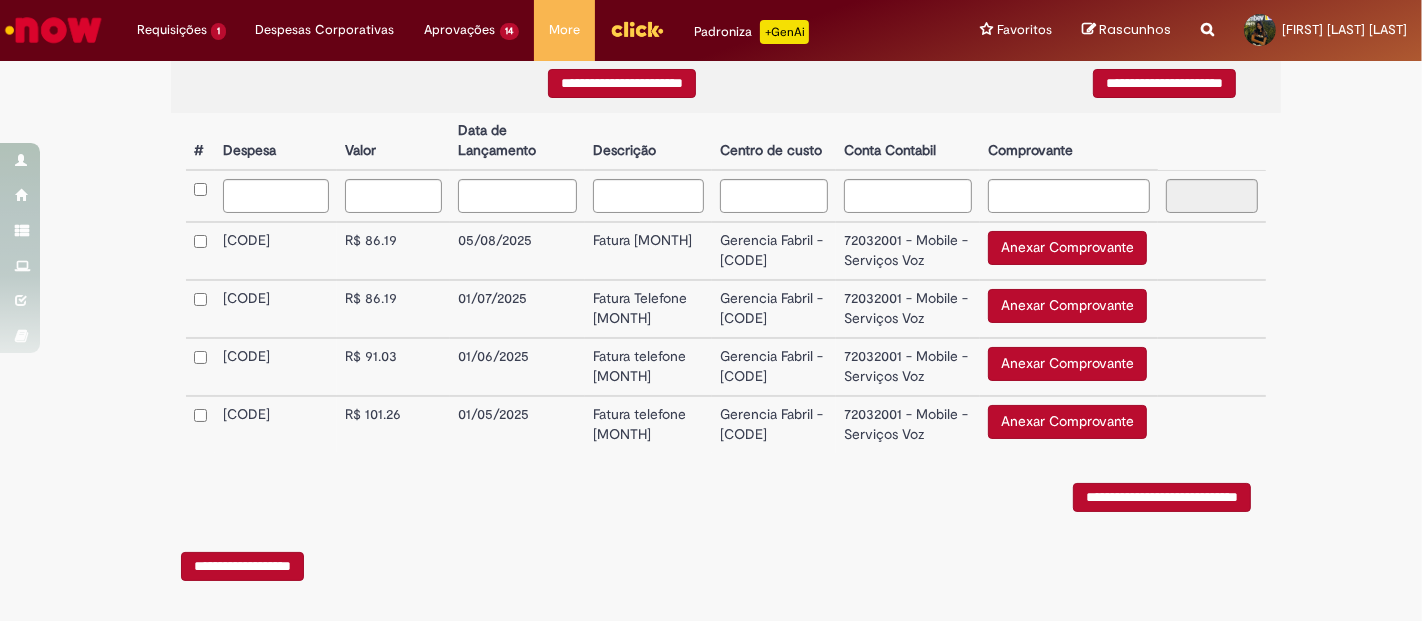 scroll, scrollTop: 444, scrollLeft: 0, axis: vertical 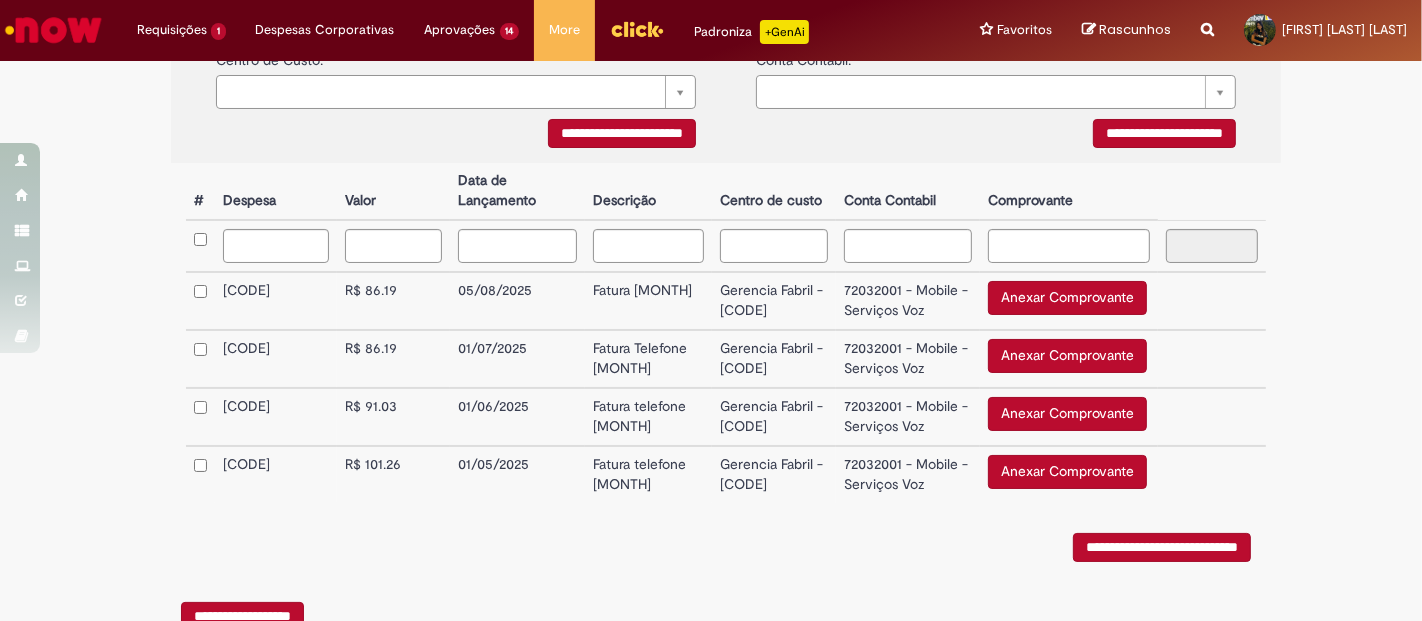 click on "Anexar Comprovante" at bounding box center [1067, 298] 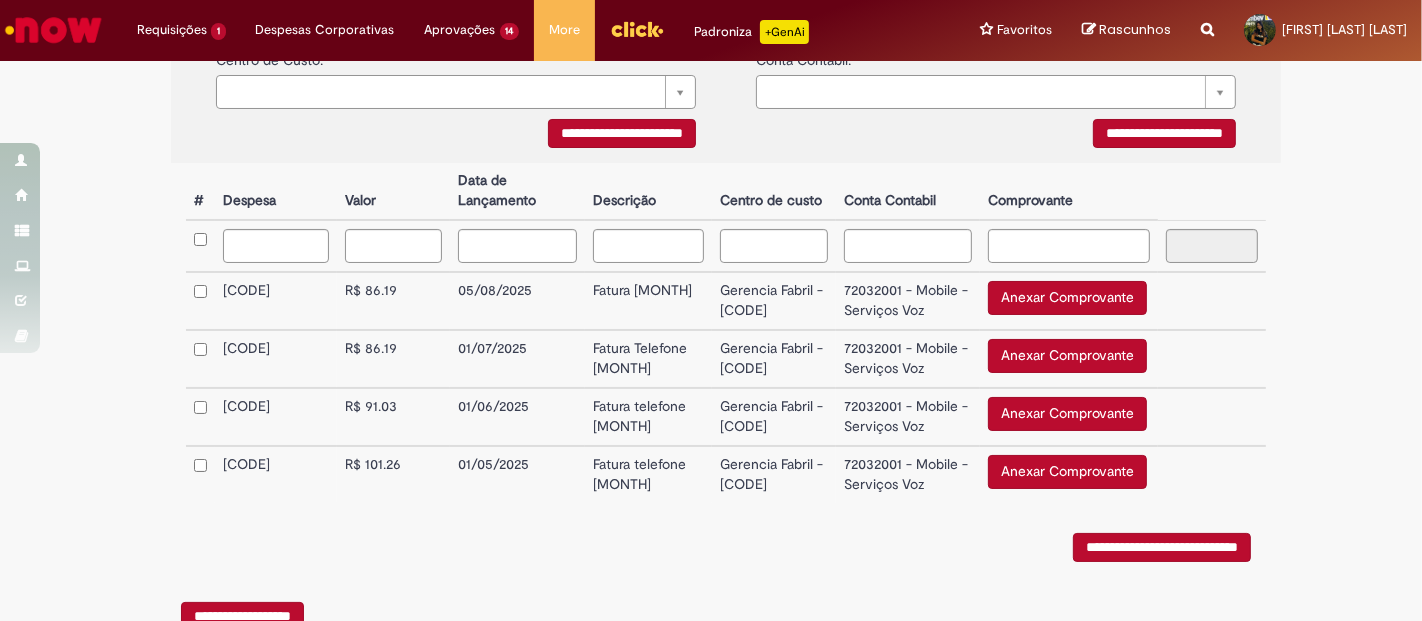 type 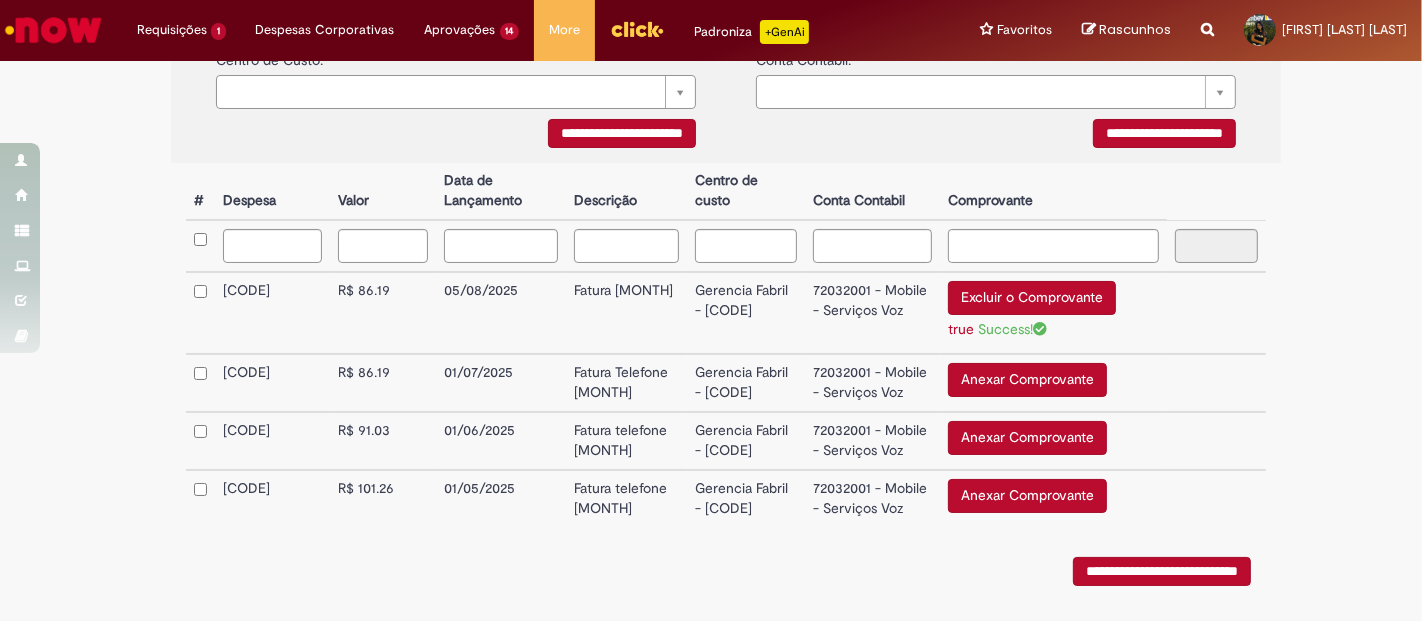 click on "Anexar Comprovante" at bounding box center (1027, 380) 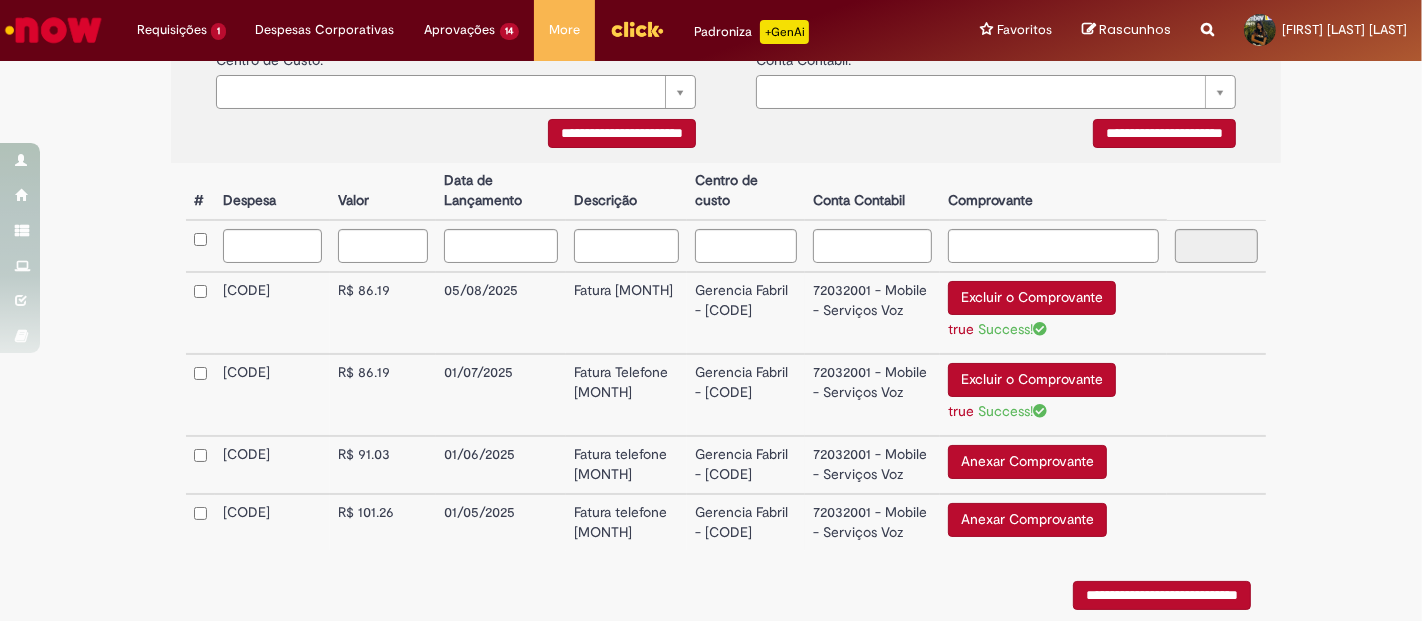 click on "Anexar Comprovante" at bounding box center [1027, 462] 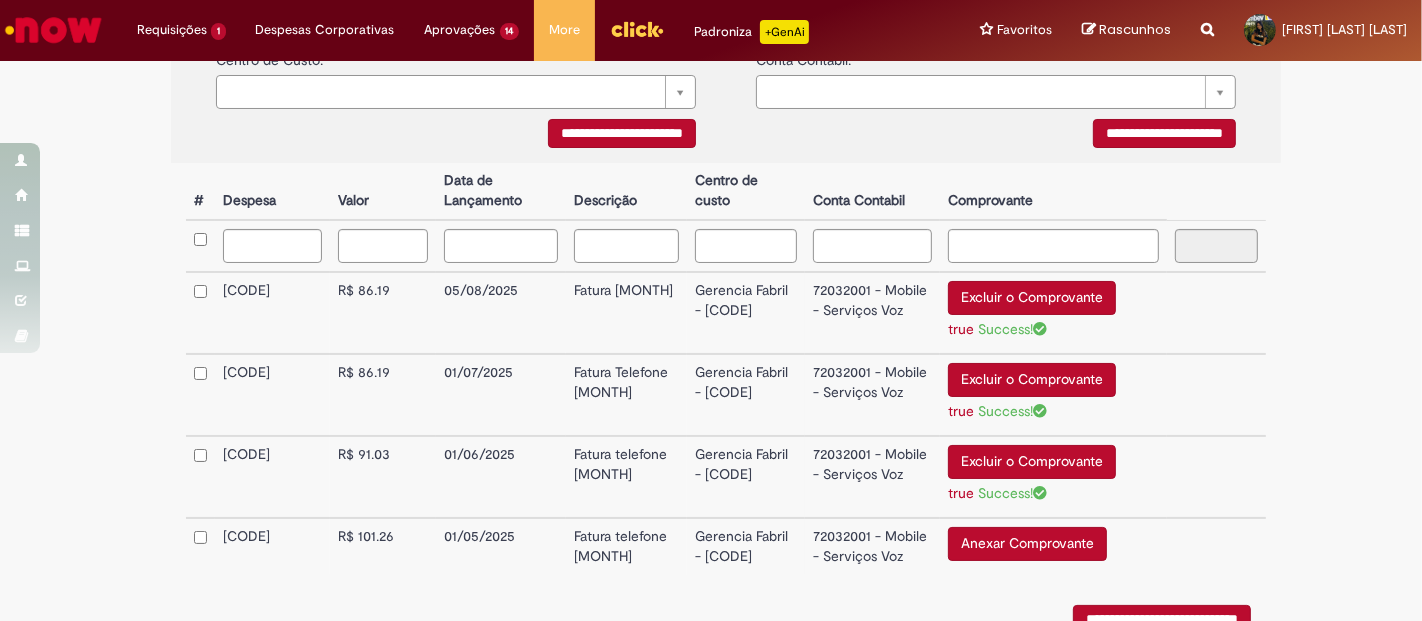 click on "Anexar Comprovante" at bounding box center [1027, 544] 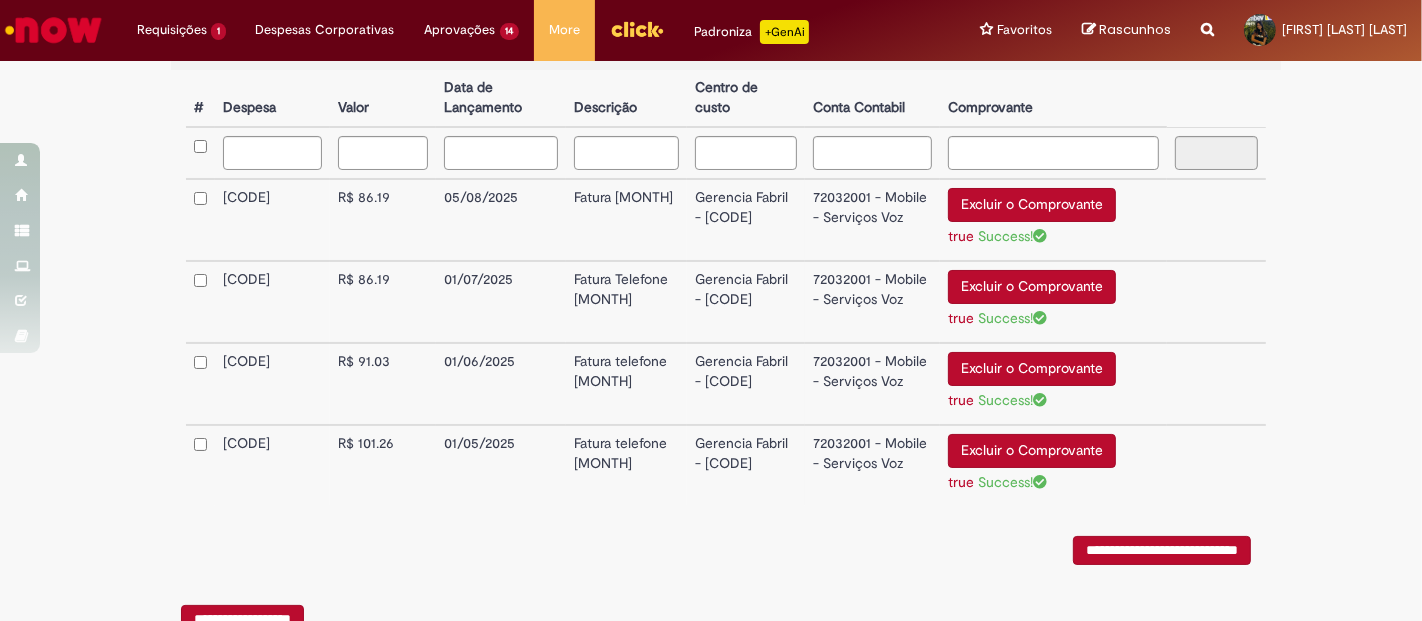 scroll, scrollTop: 602, scrollLeft: 0, axis: vertical 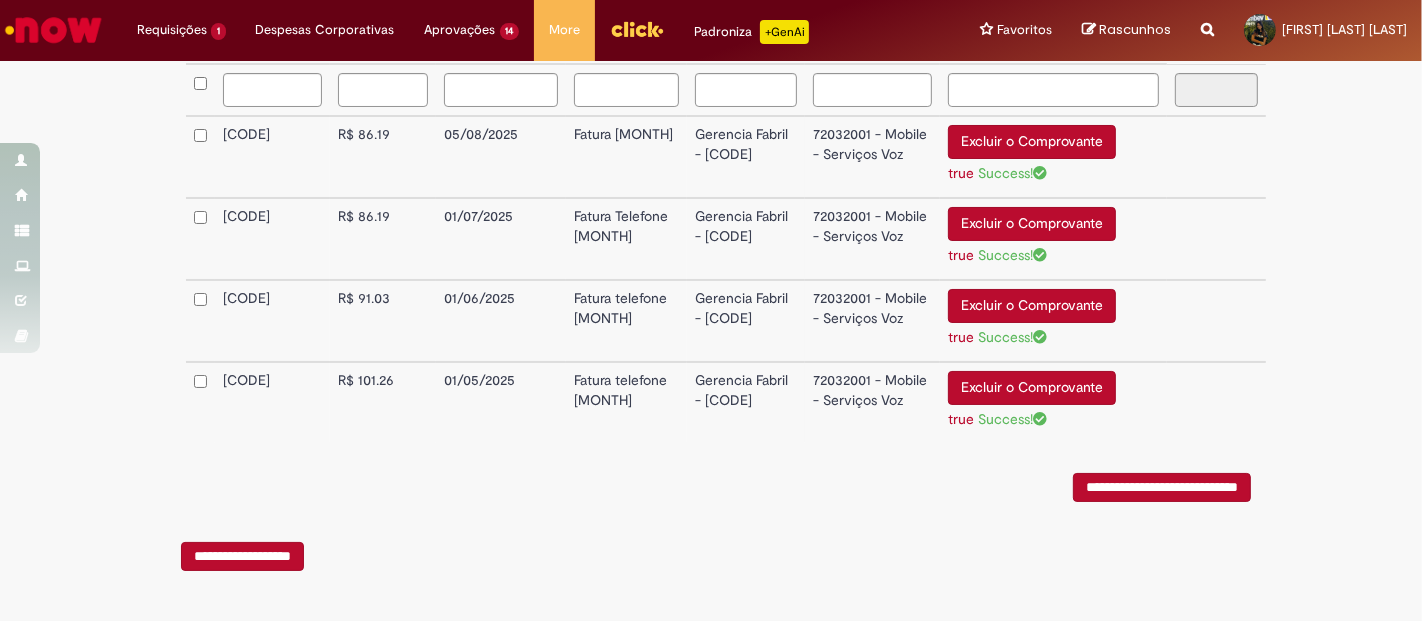 click on "**********" at bounding box center (1162, 487) 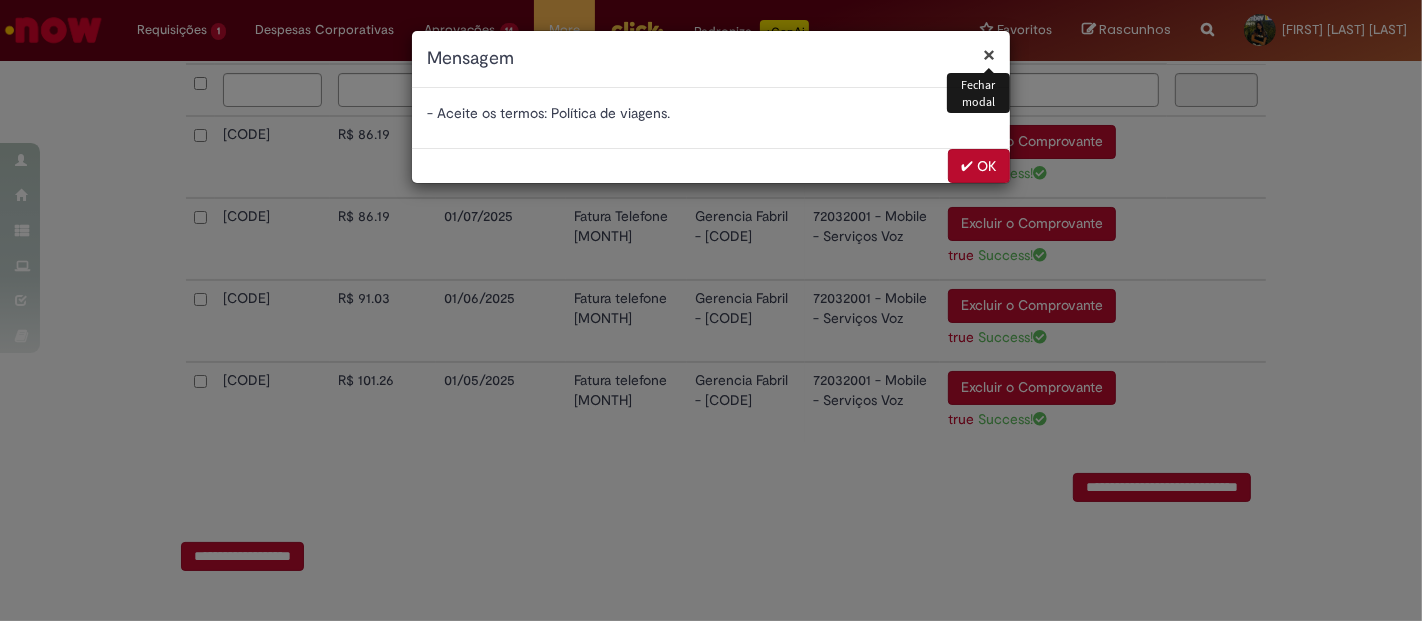 type 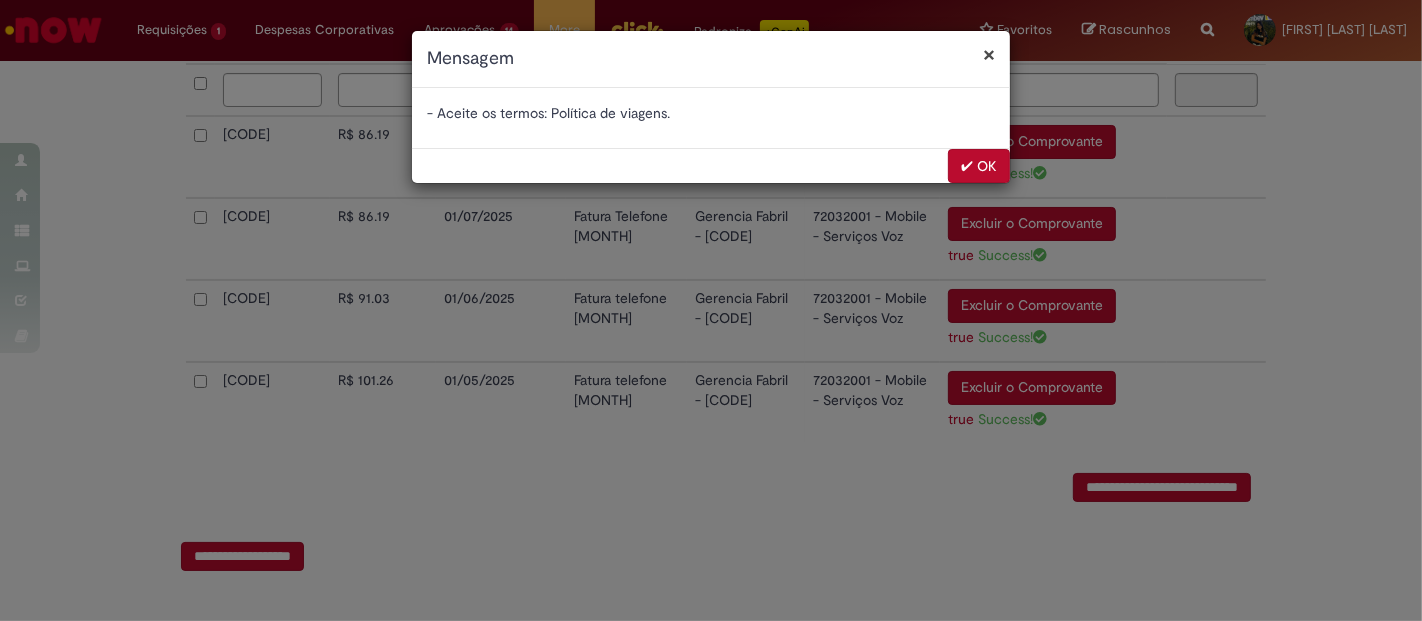 click on "✔ OK" at bounding box center [979, 166] 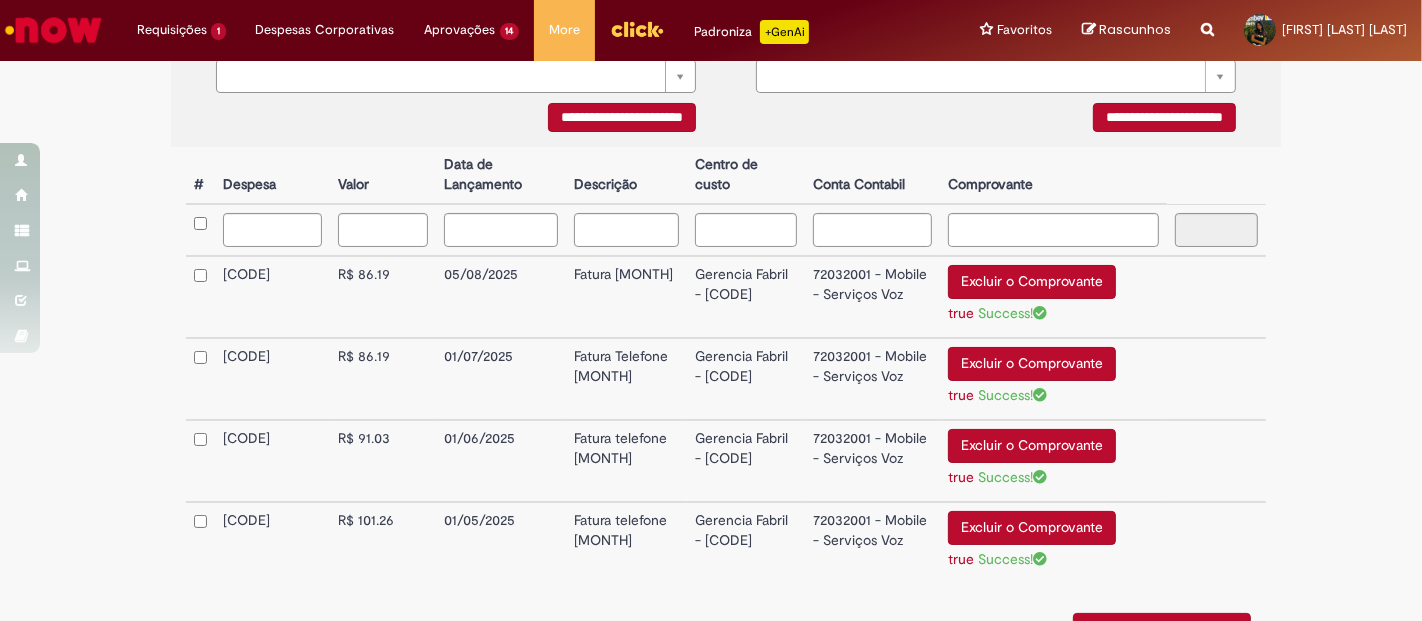 scroll, scrollTop: 157, scrollLeft: 0, axis: vertical 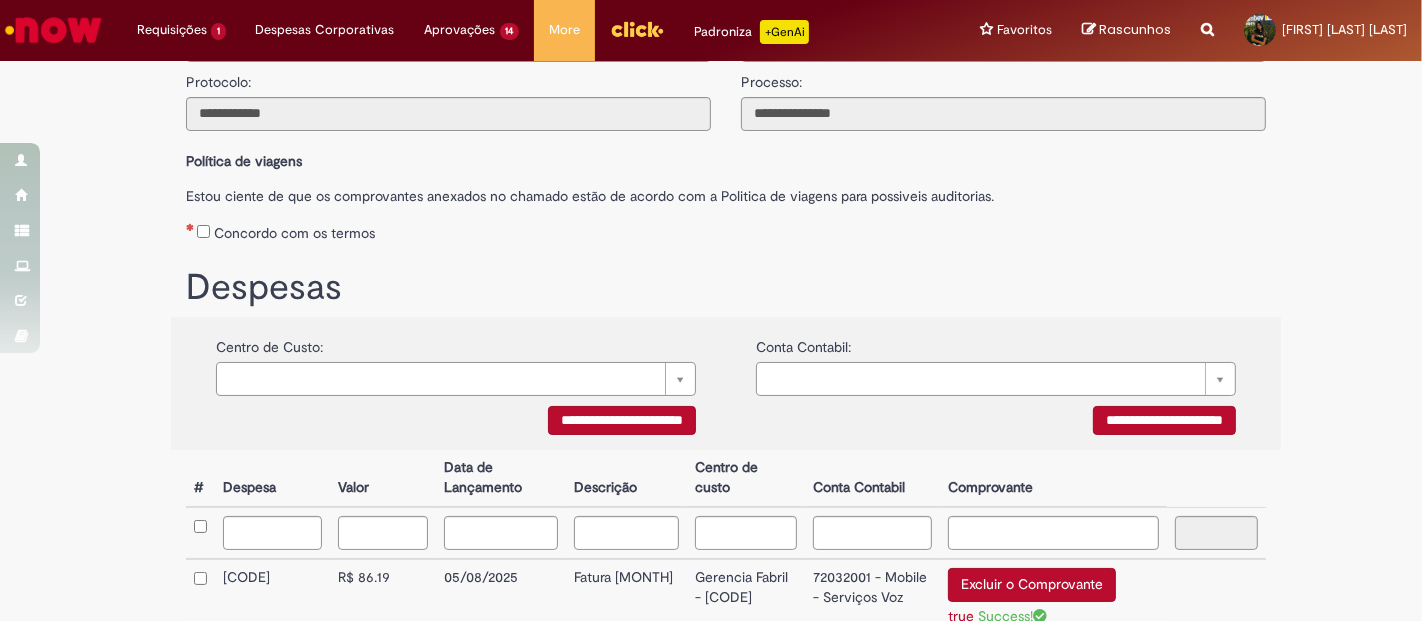click on "Despesas" at bounding box center (726, 283) 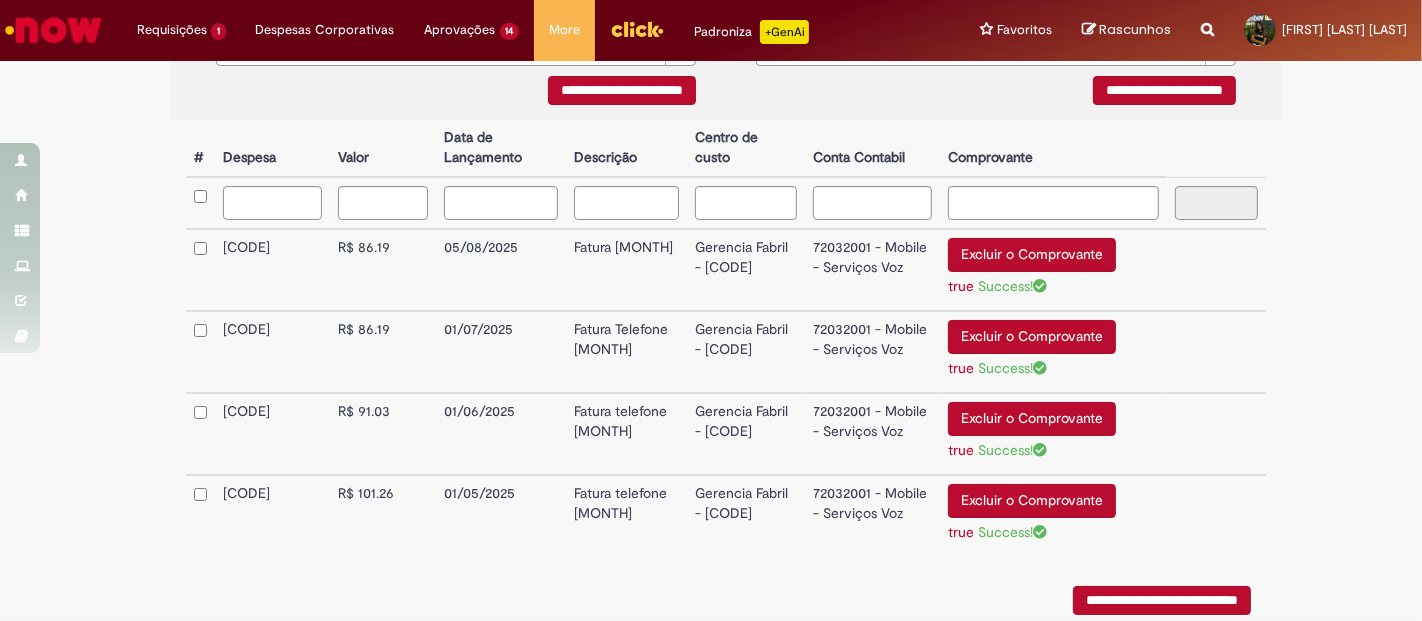 scroll, scrollTop: 602, scrollLeft: 0, axis: vertical 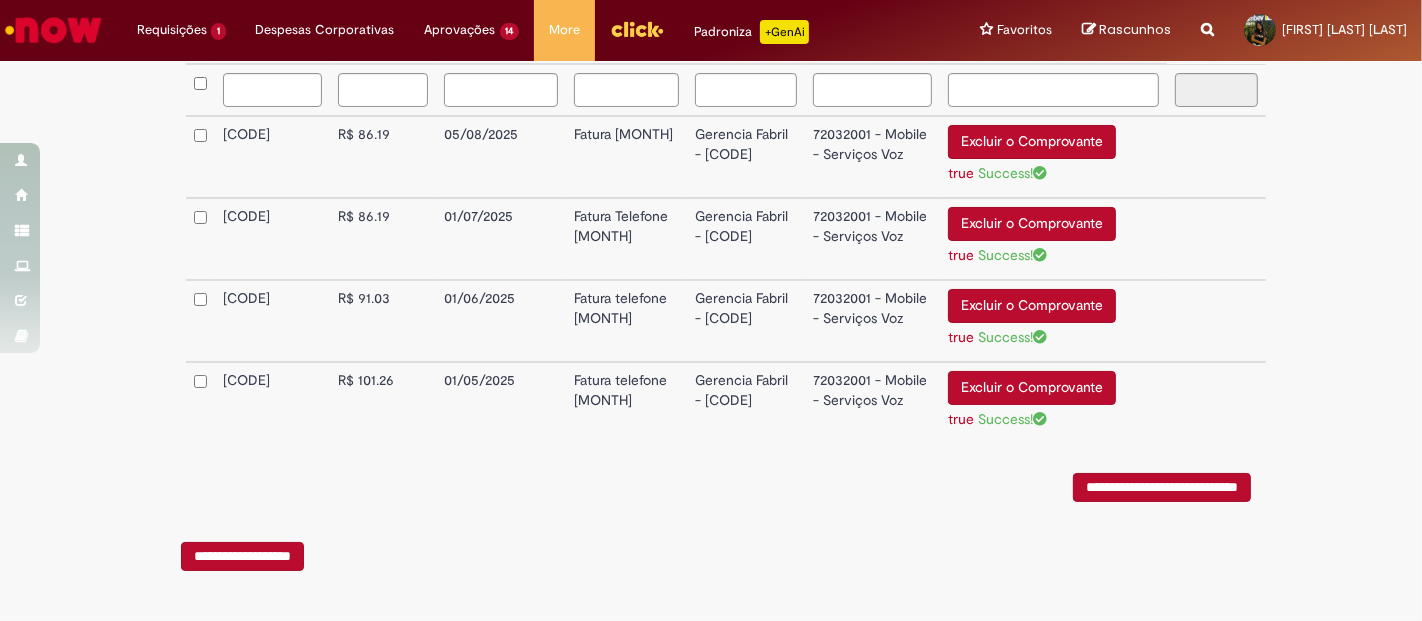 click on "**********" at bounding box center [1162, 487] 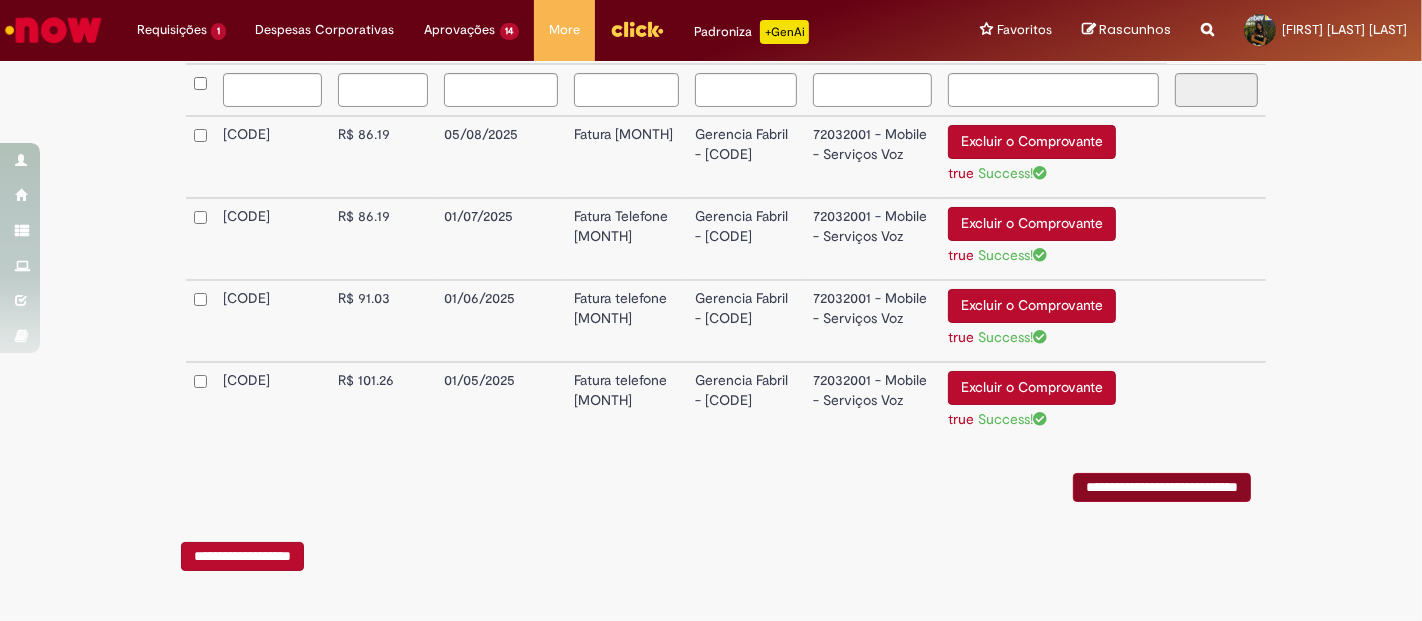 scroll, scrollTop: 0, scrollLeft: 0, axis: both 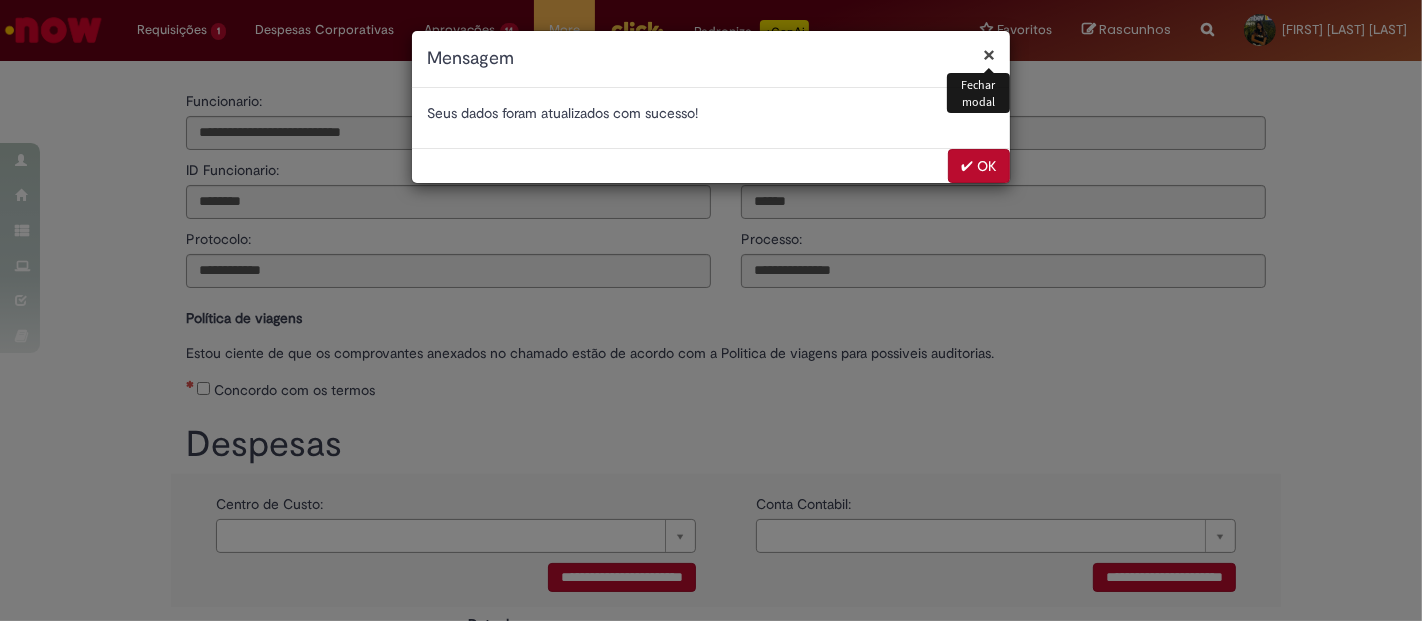 click on "✔ OK" at bounding box center (979, 166) 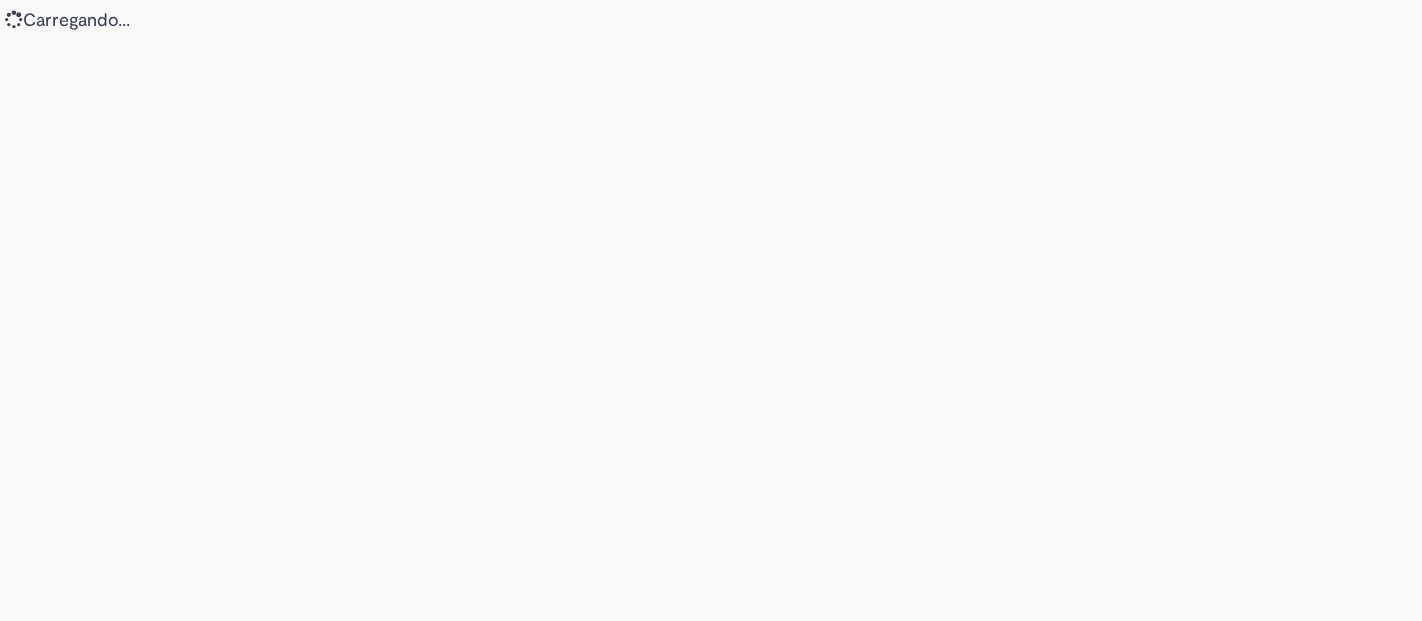 scroll, scrollTop: 0, scrollLeft: 0, axis: both 